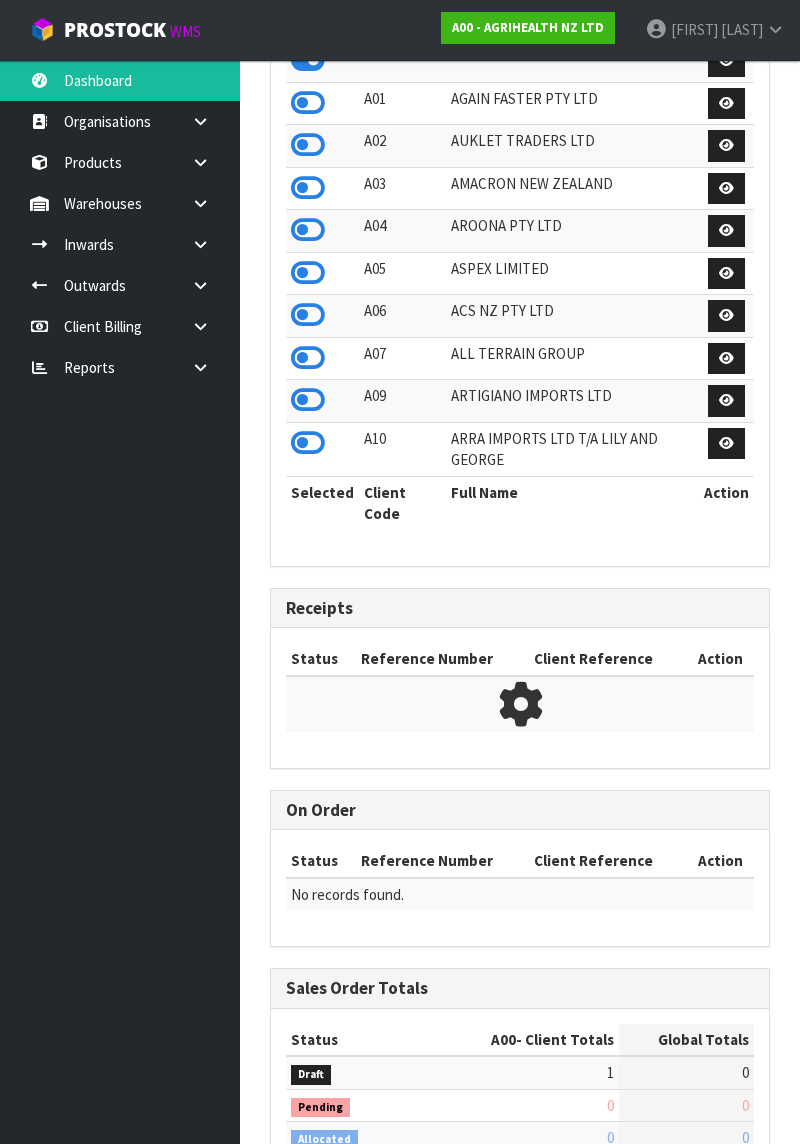 scroll, scrollTop: 546, scrollLeft: 0, axis: vertical 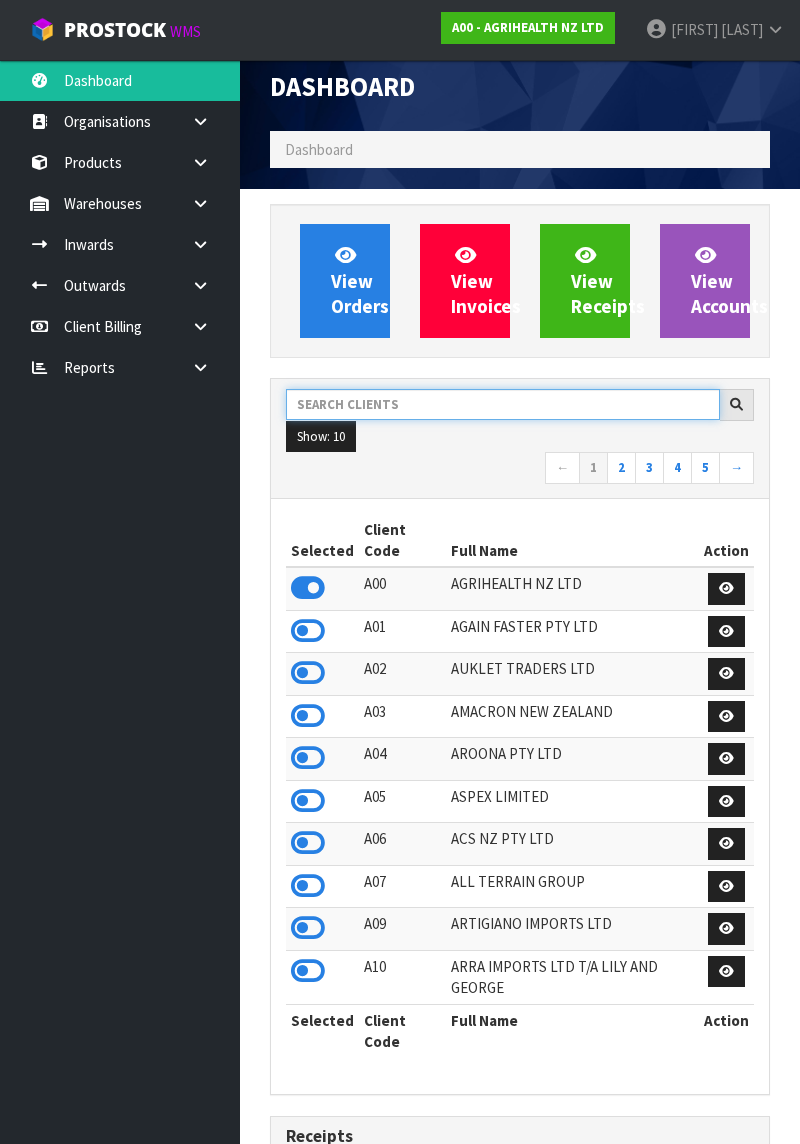click at bounding box center [503, 404] 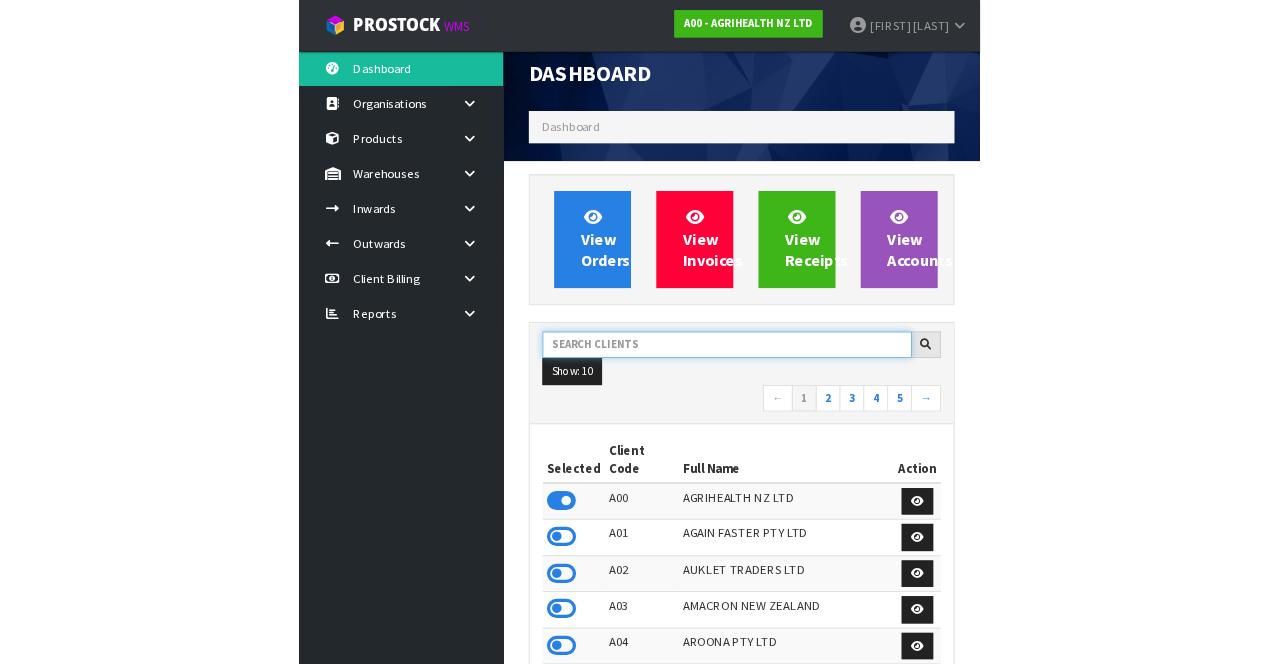 scroll, scrollTop: 1656, scrollLeft: 504, axis: both 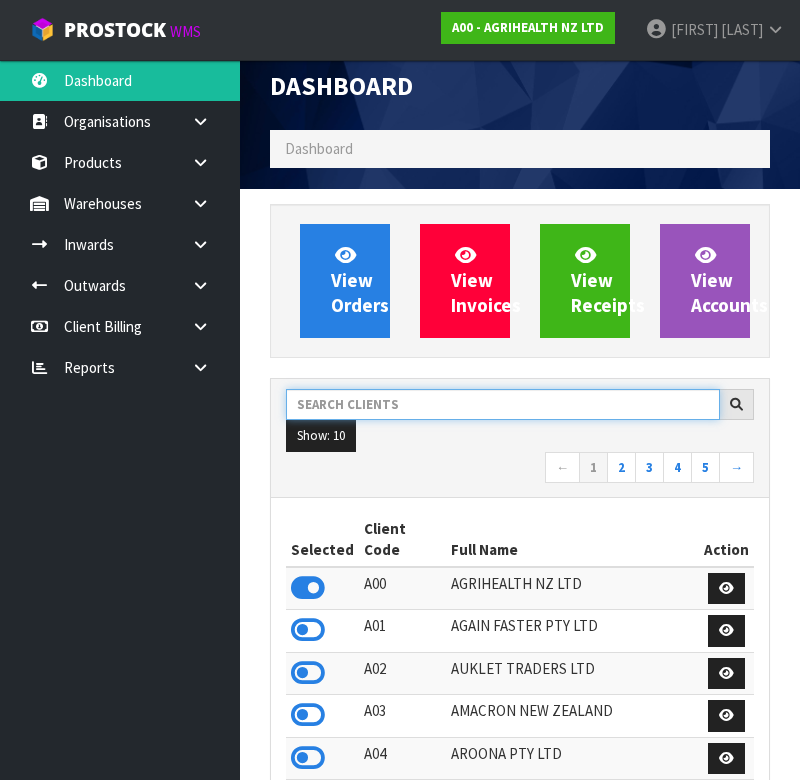 click at bounding box center [503, 404] 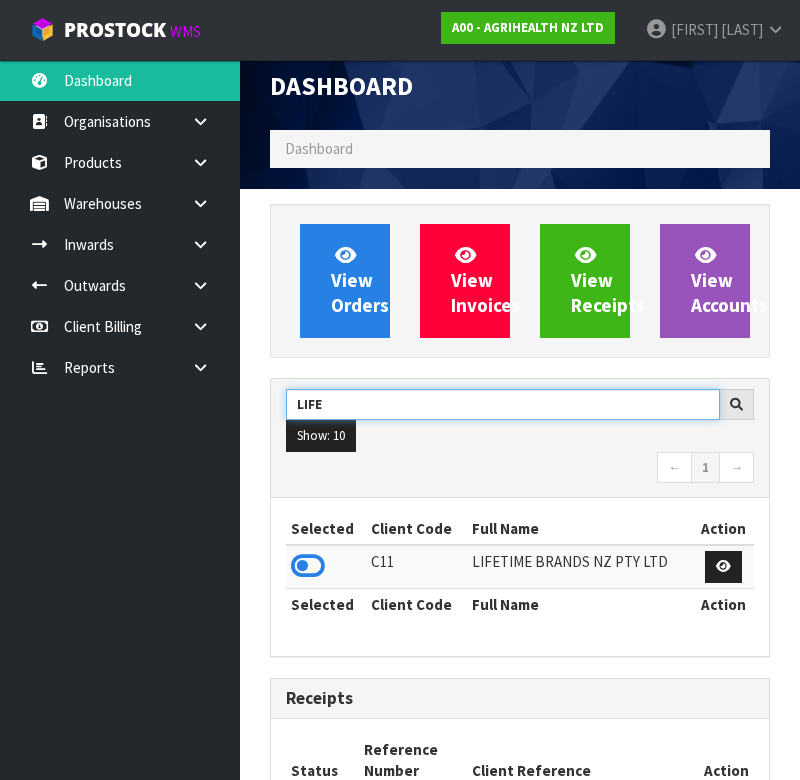 type on "LIFE" 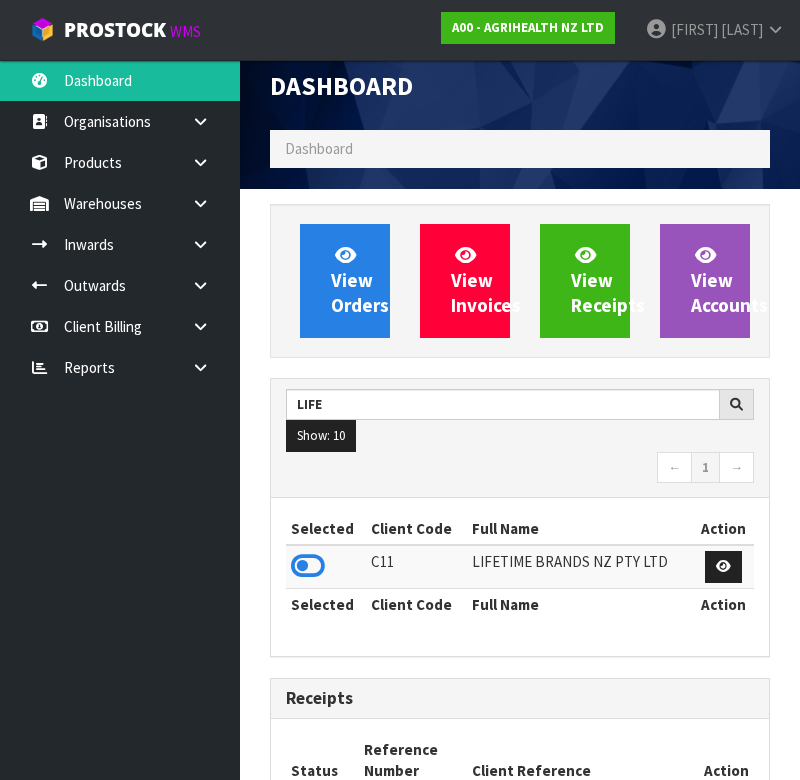 click at bounding box center (308, 566) 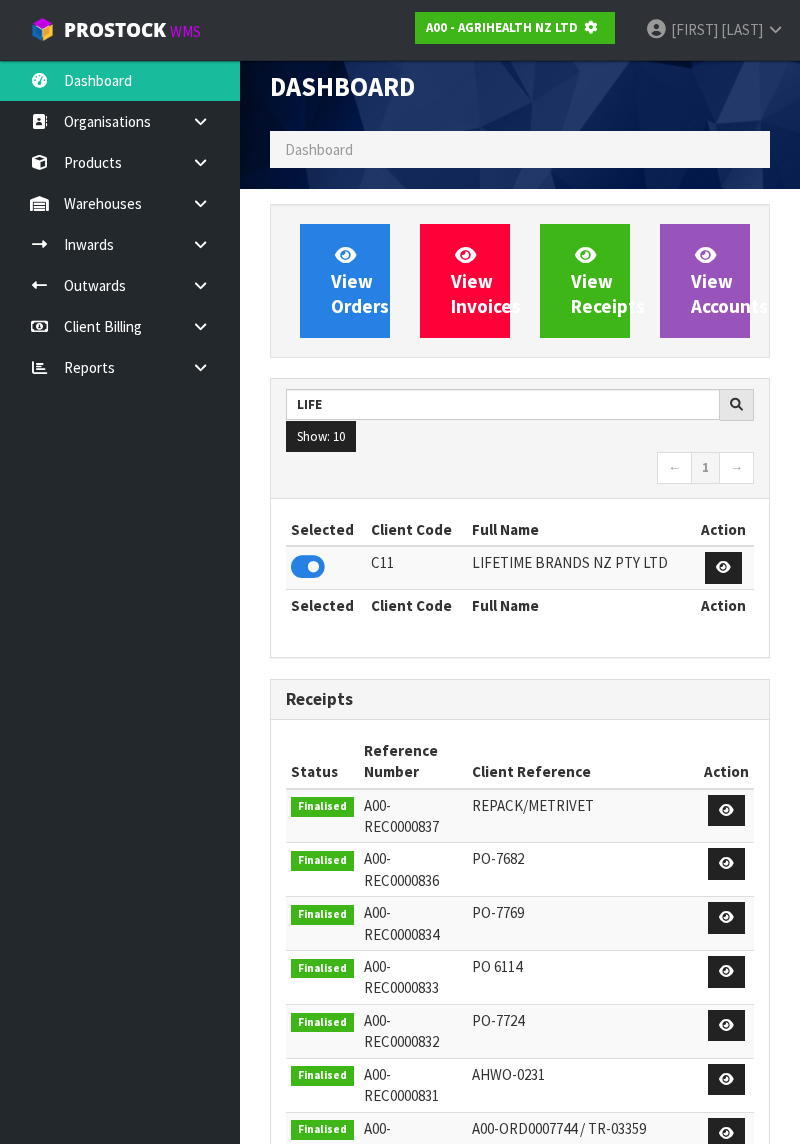 scroll, scrollTop: 1312, scrollLeft: 530, axis: both 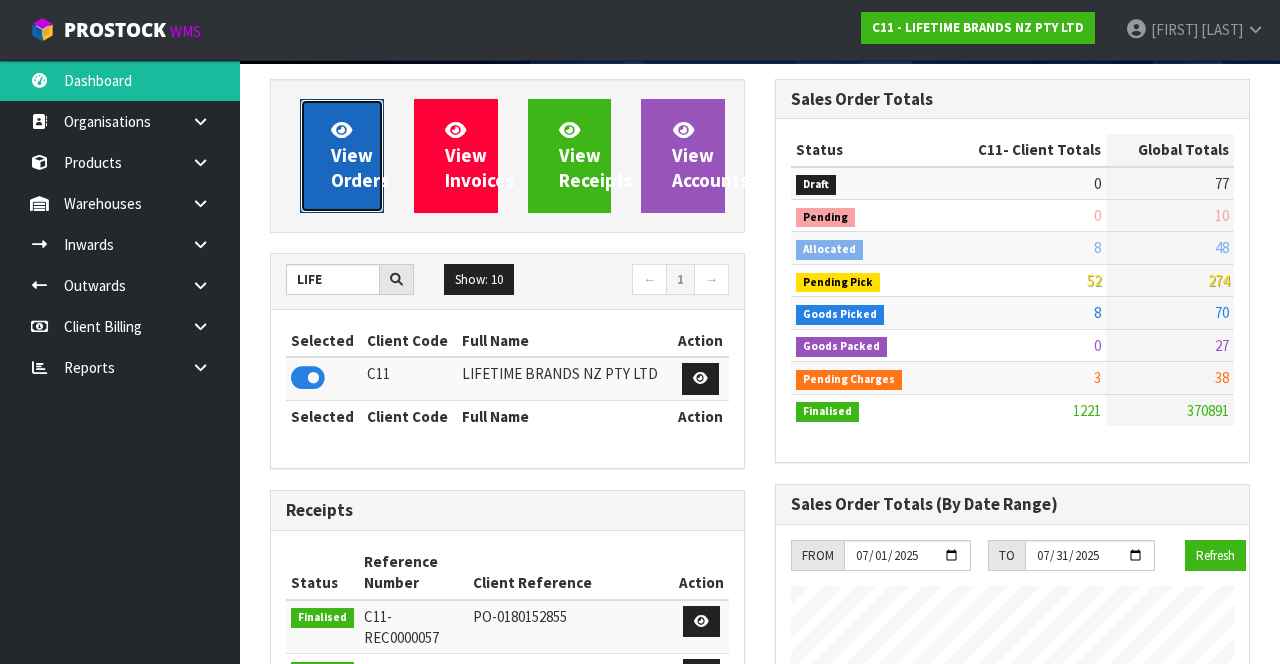 click on "View
Orders" at bounding box center [342, 156] 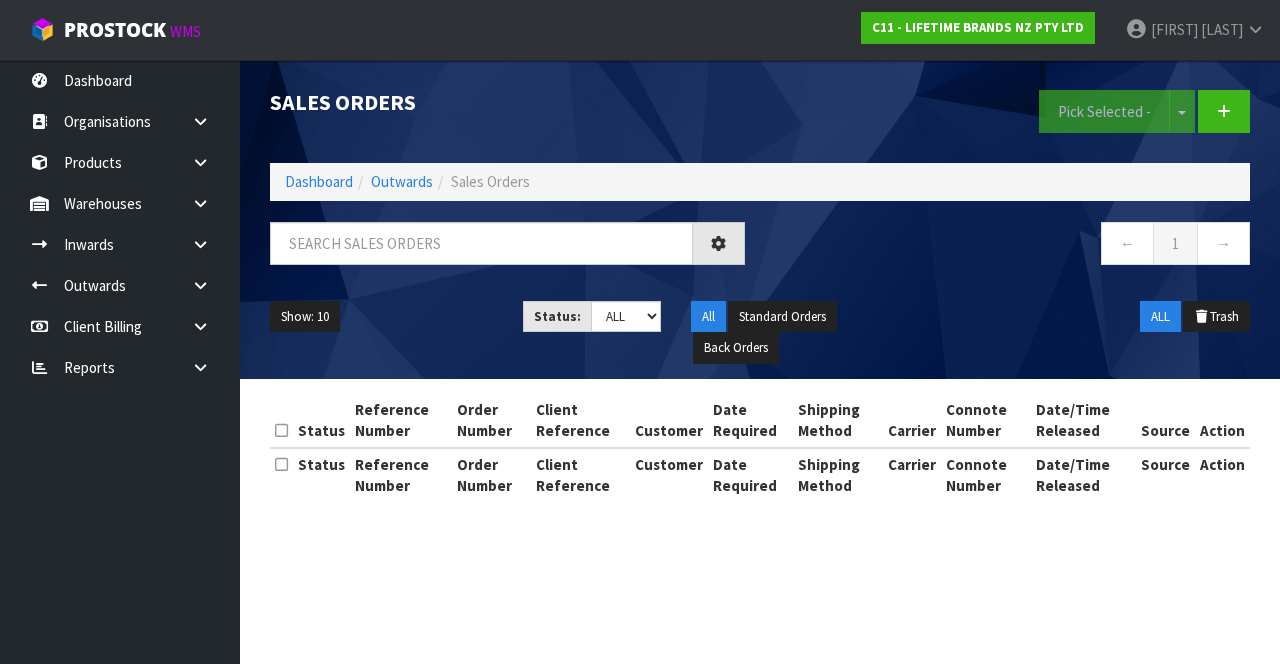 scroll, scrollTop: 0, scrollLeft: 0, axis: both 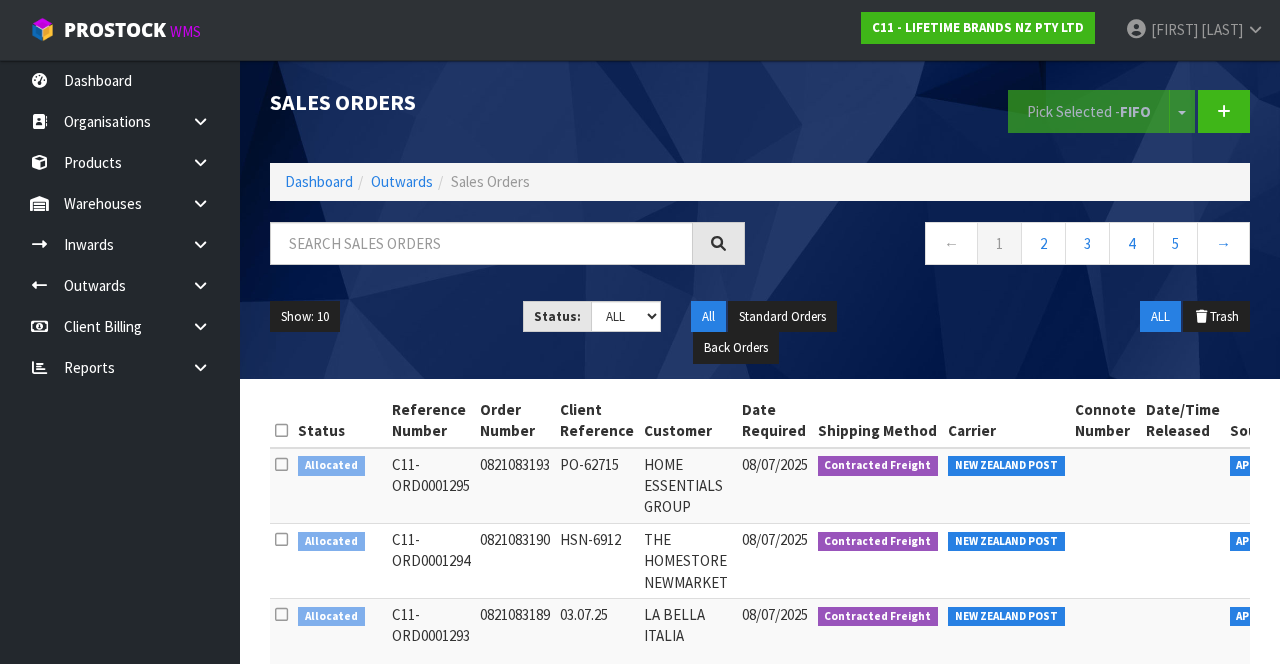 click at bounding box center (208, 121) 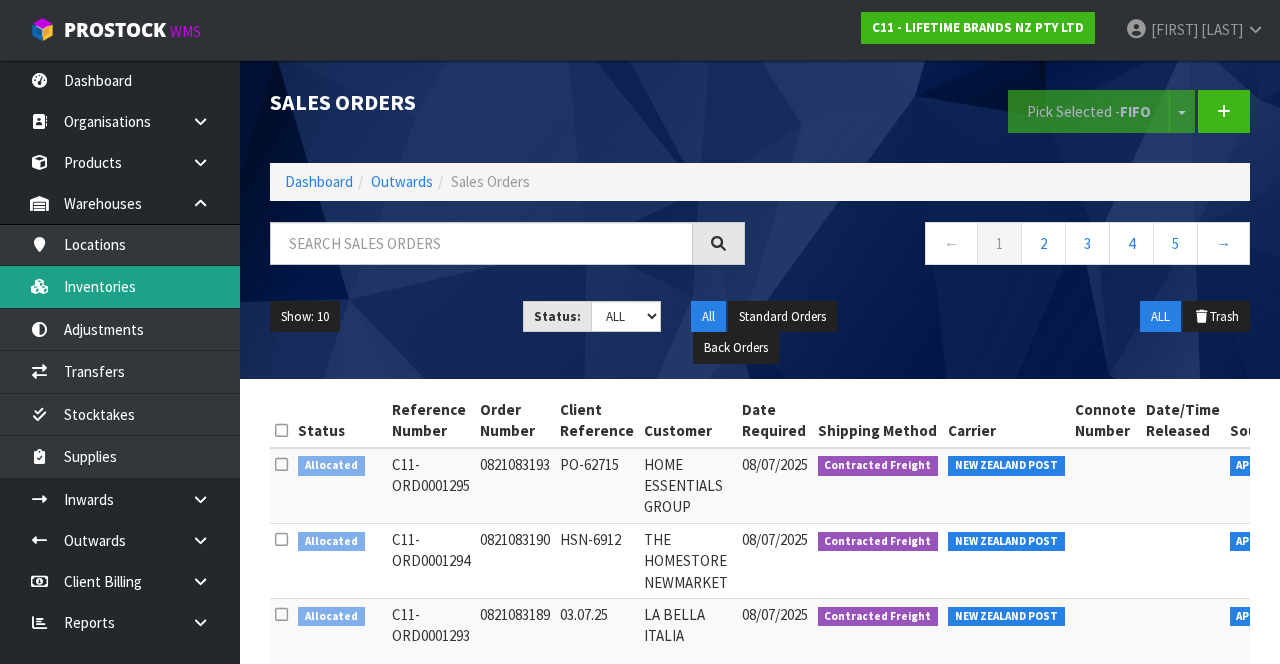 click on "Inventories" at bounding box center (120, 286) 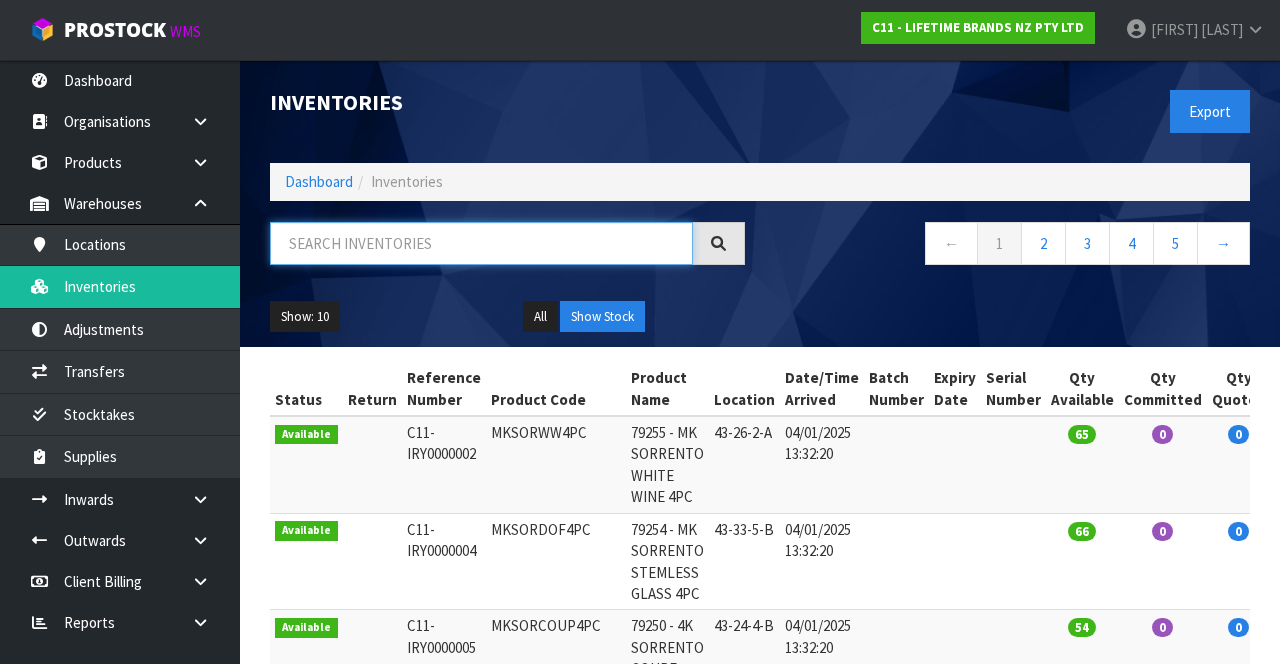 click at bounding box center (481, 243) 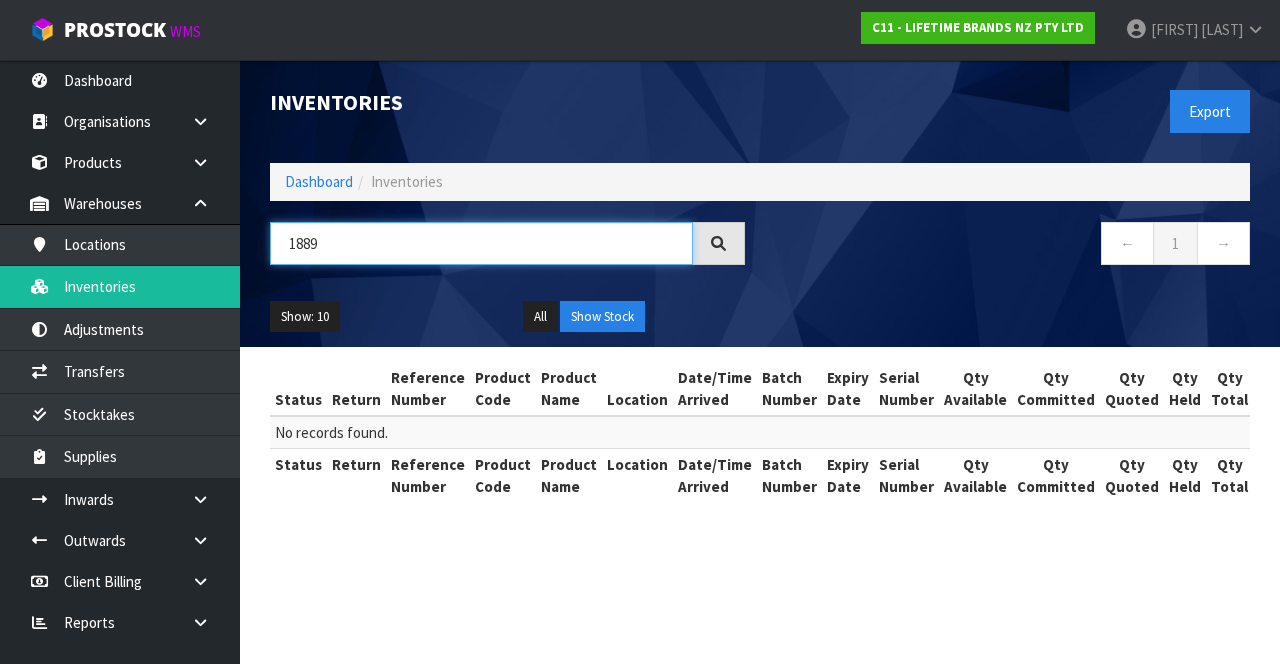 click on "1889" at bounding box center [481, 243] 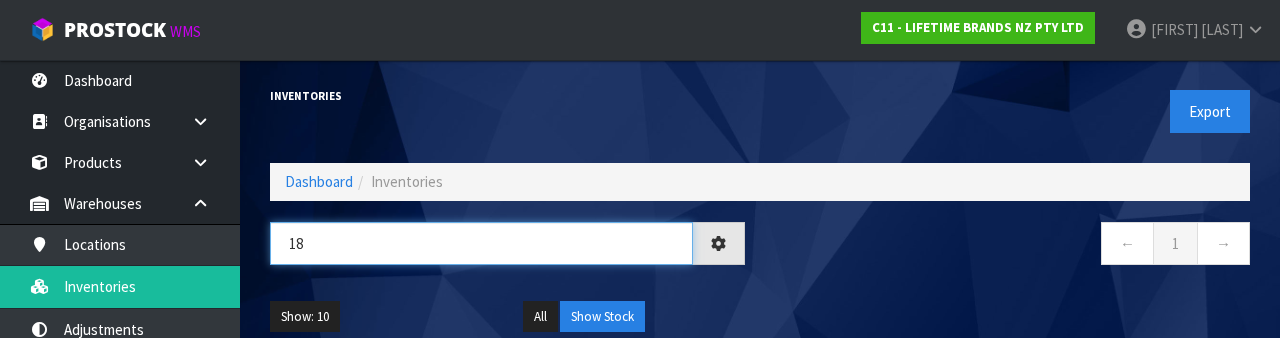 type on "1" 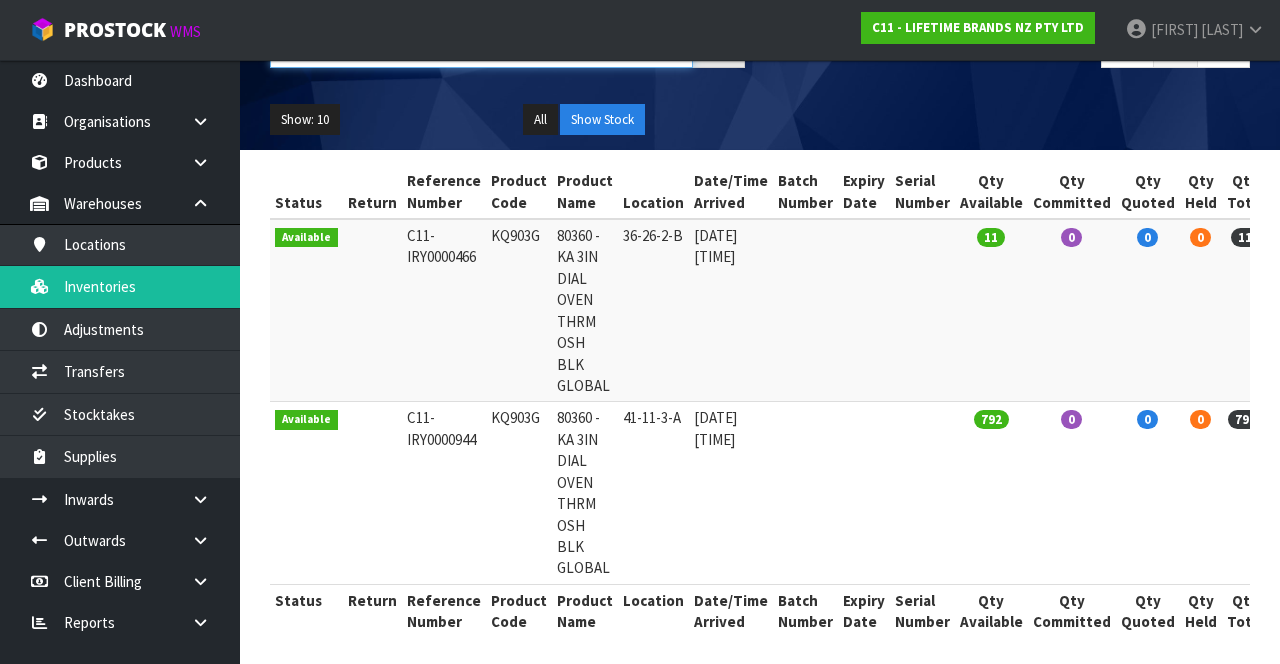 scroll, scrollTop: 204, scrollLeft: 0, axis: vertical 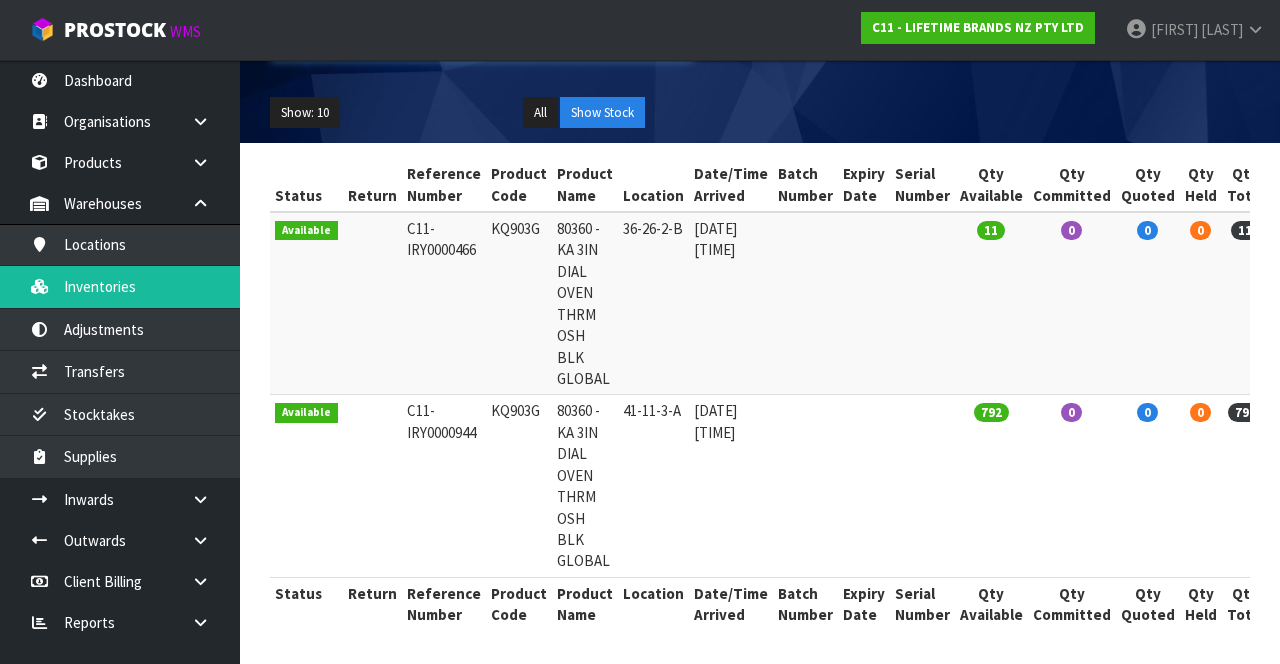 type on "80360" 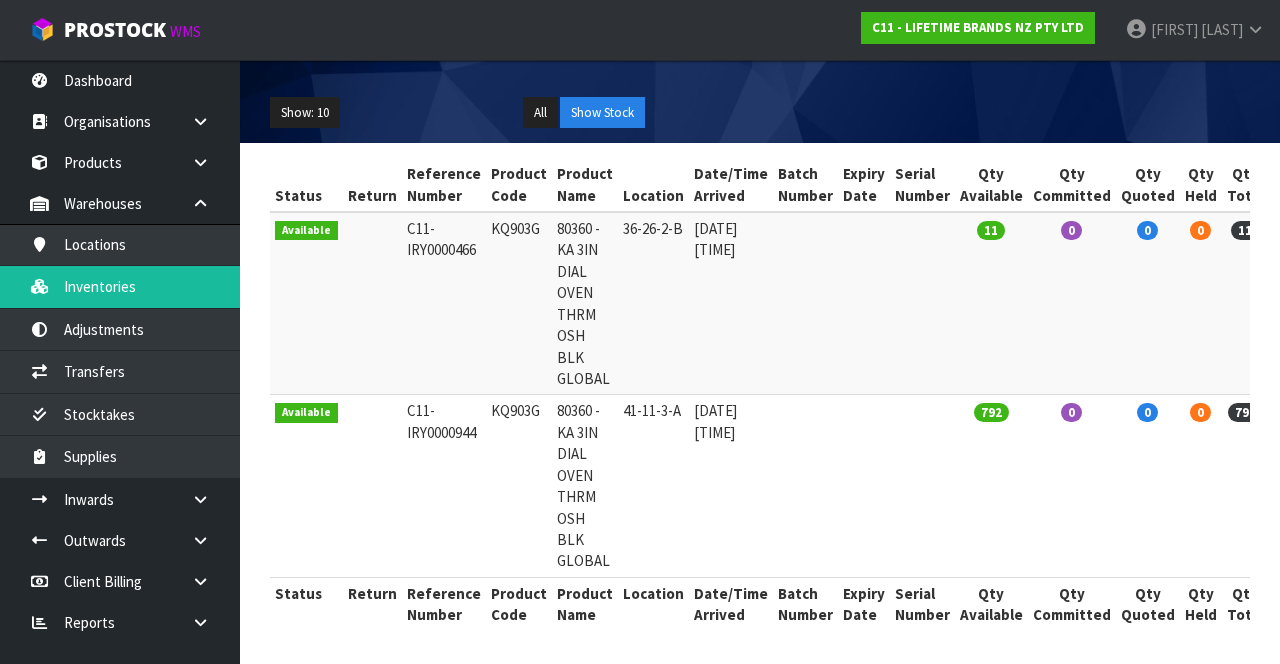 copy on "KQ903G" 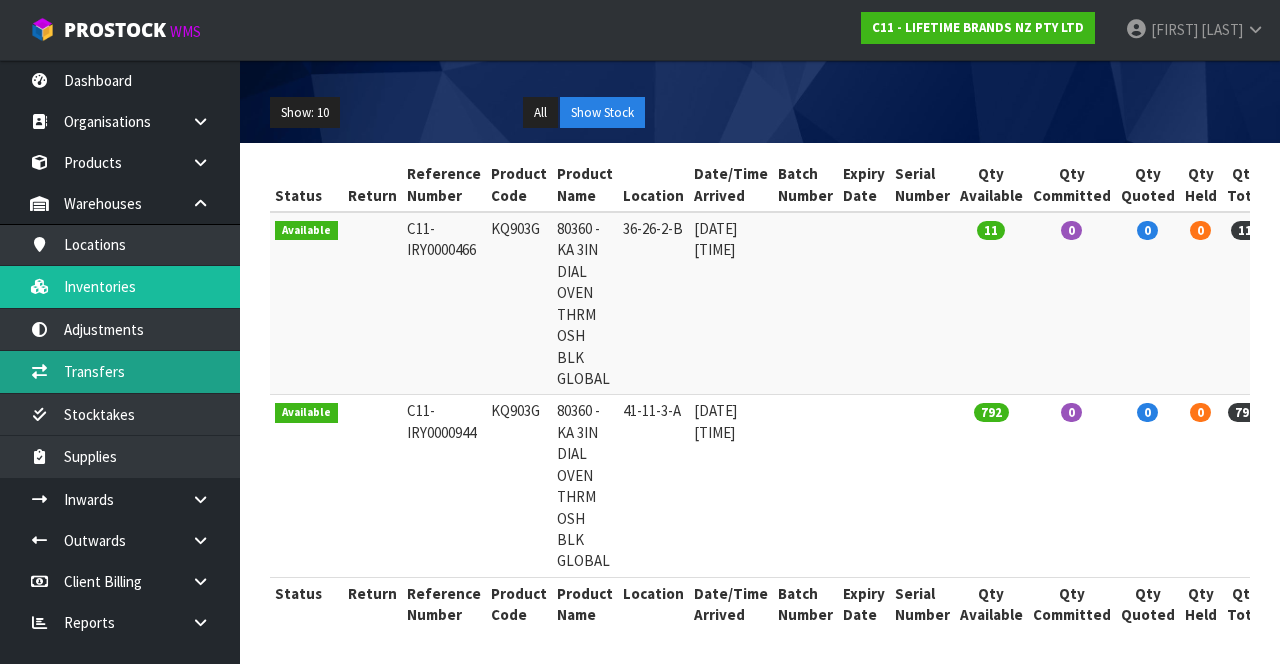click on "Transfers" at bounding box center [120, 371] 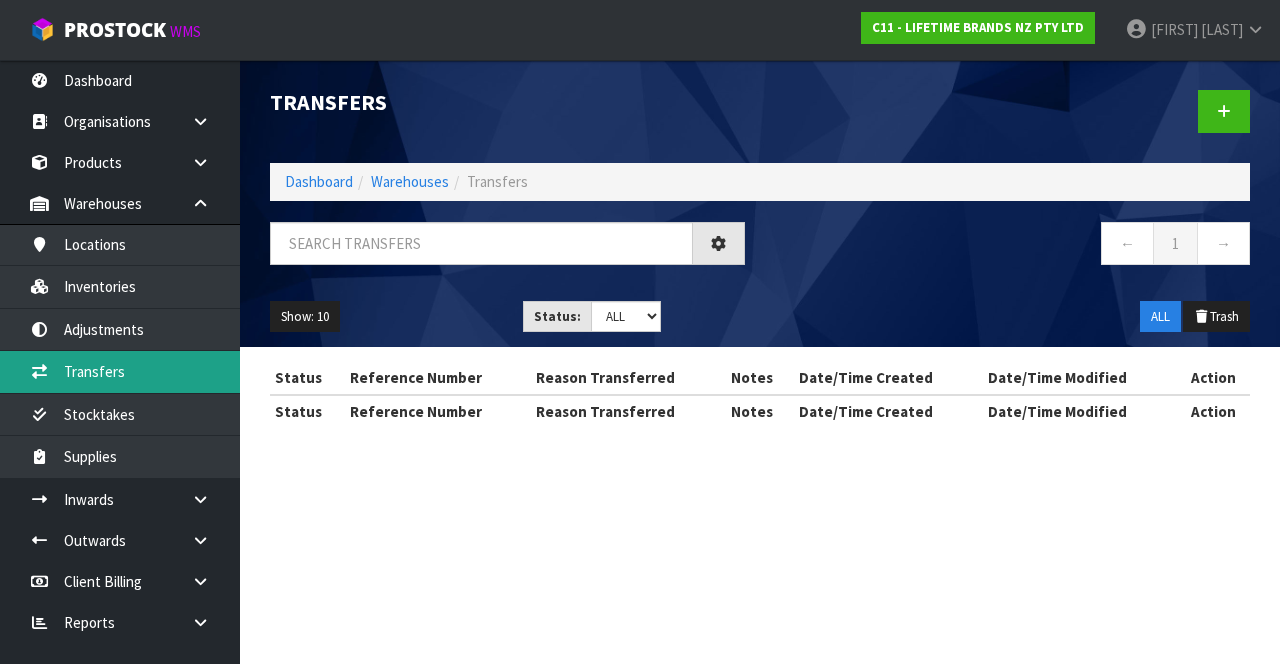 scroll, scrollTop: 0, scrollLeft: 0, axis: both 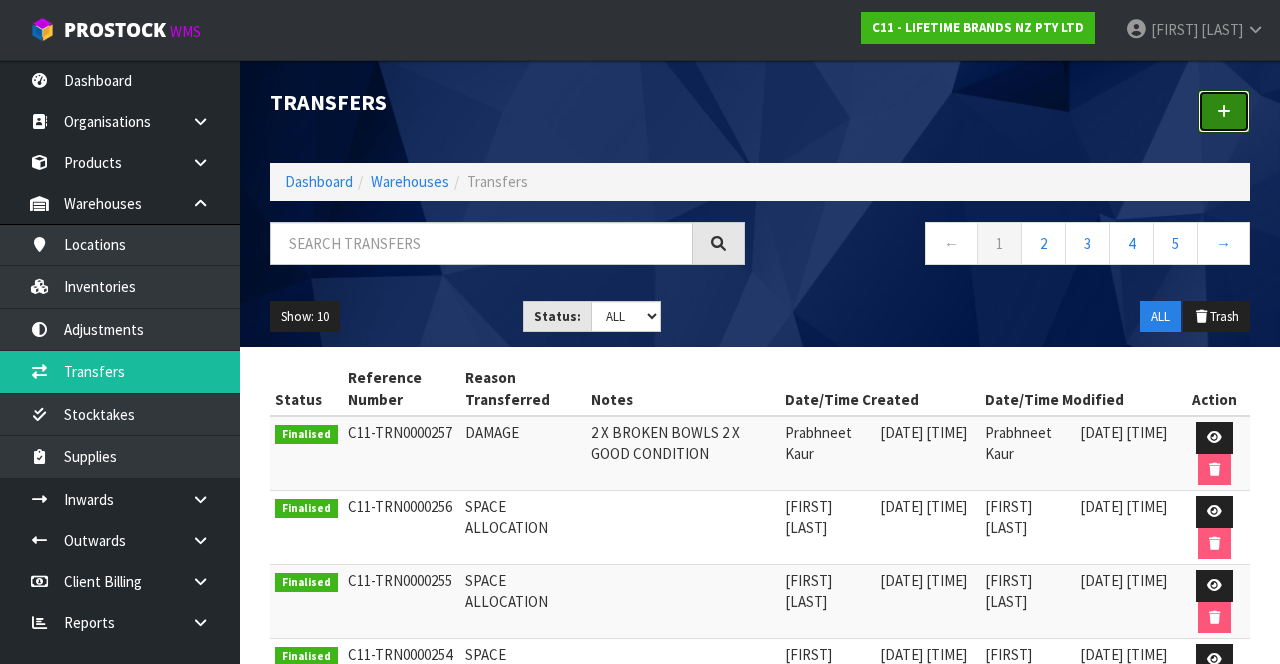click at bounding box center [1224, 111] 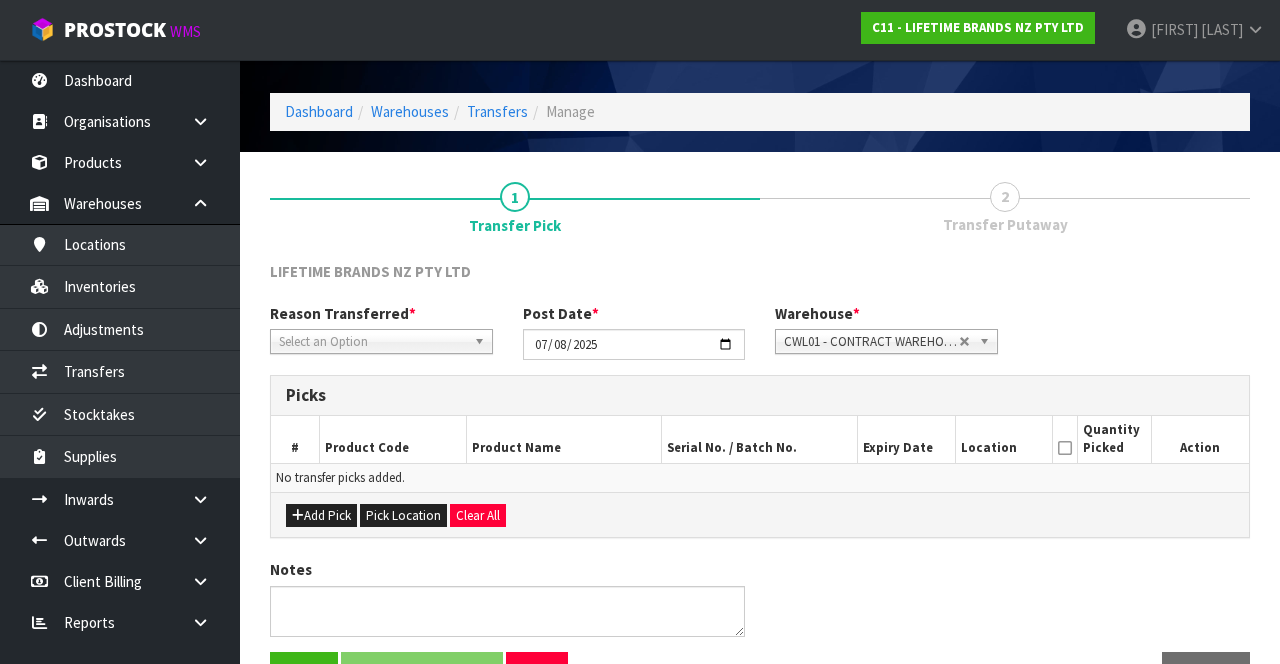 scroll, scrollTop: 108, scrollLeft: 0, axis: vertical 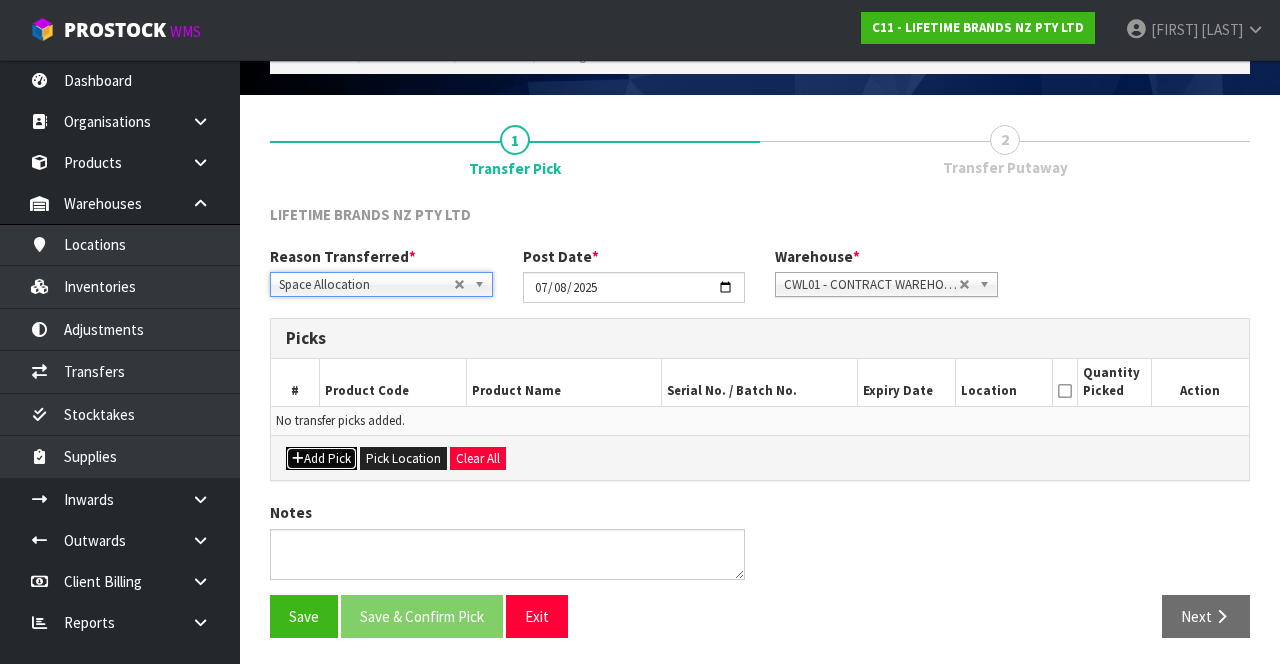 click on "Add Pick" at bounding box center [321, 459] 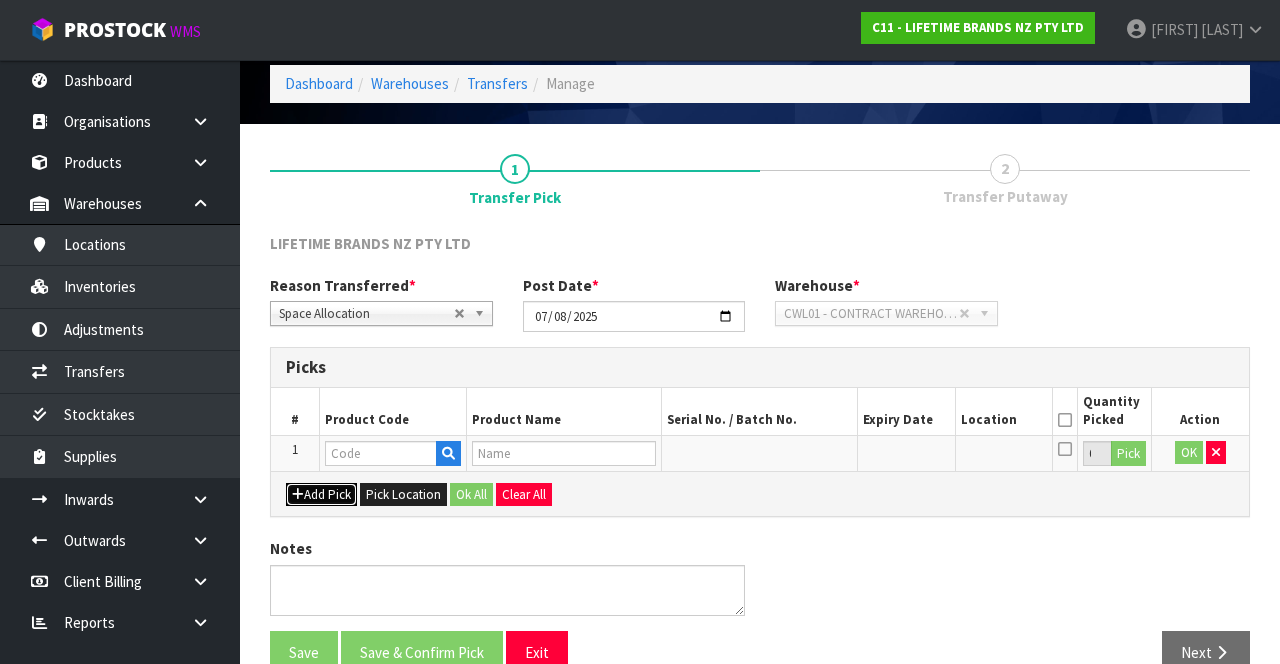 scroll, scrollTop: 108, scrollLeft: 0, axis: vertical 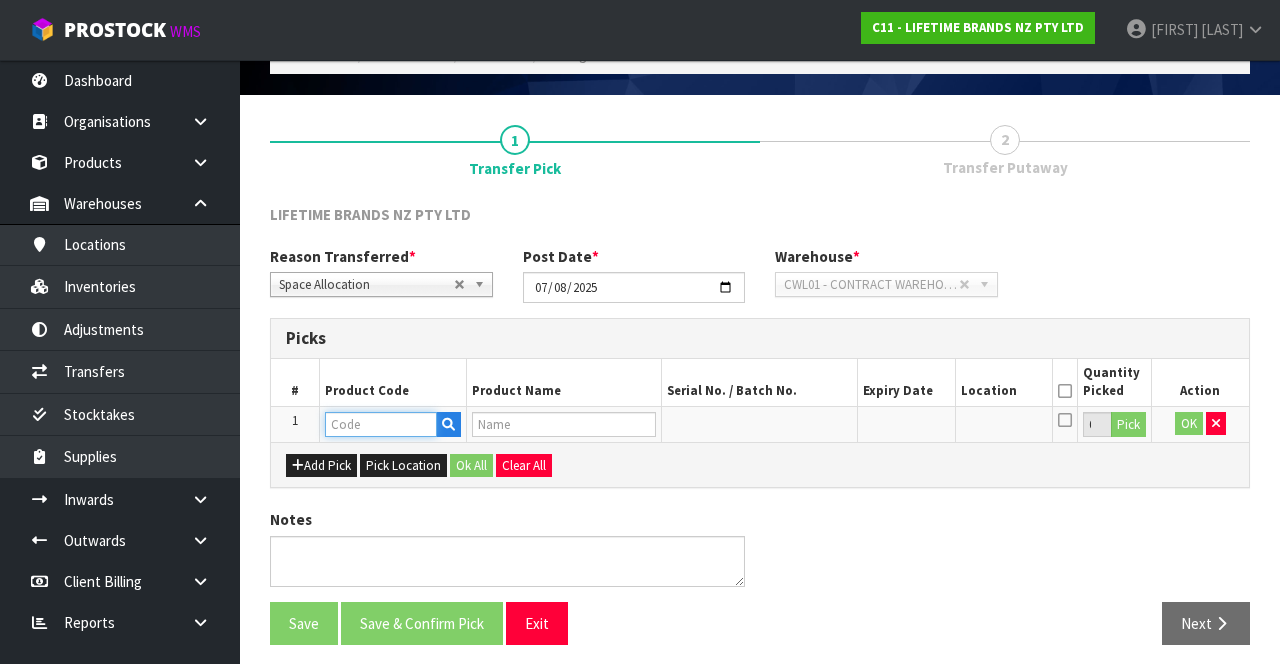 click at bounding box center [381, 424] 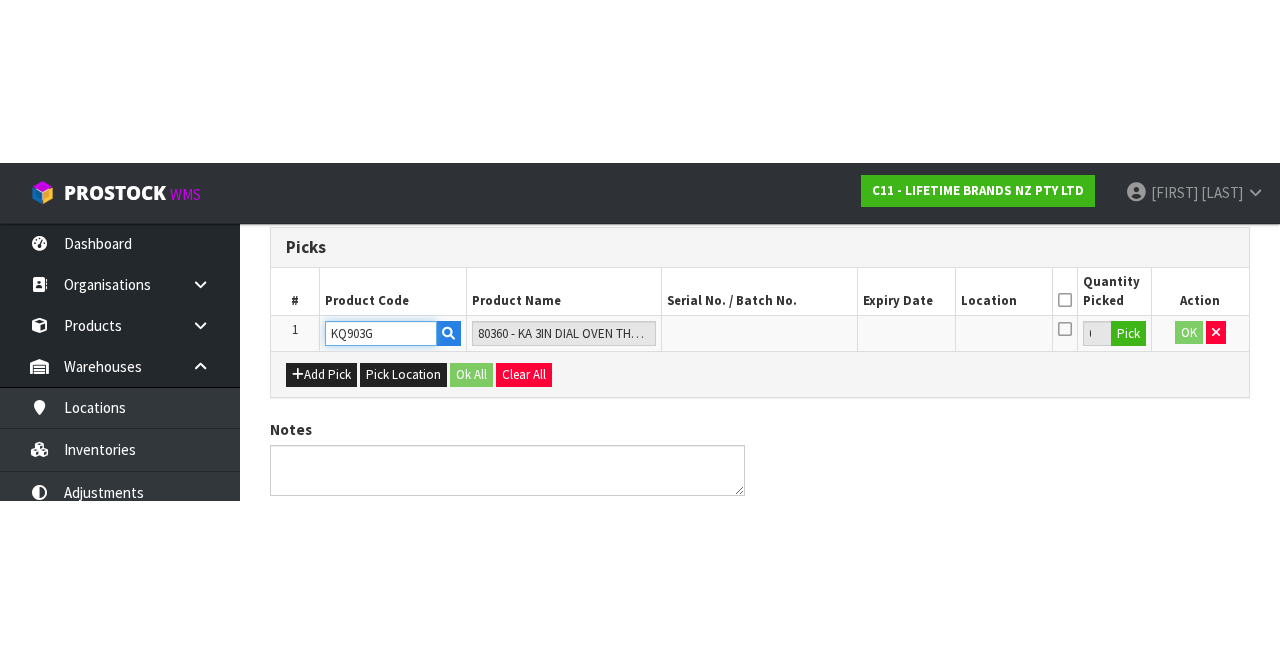 scroll, scrollTop: 114, scrollLeft: 0, axis: vertical 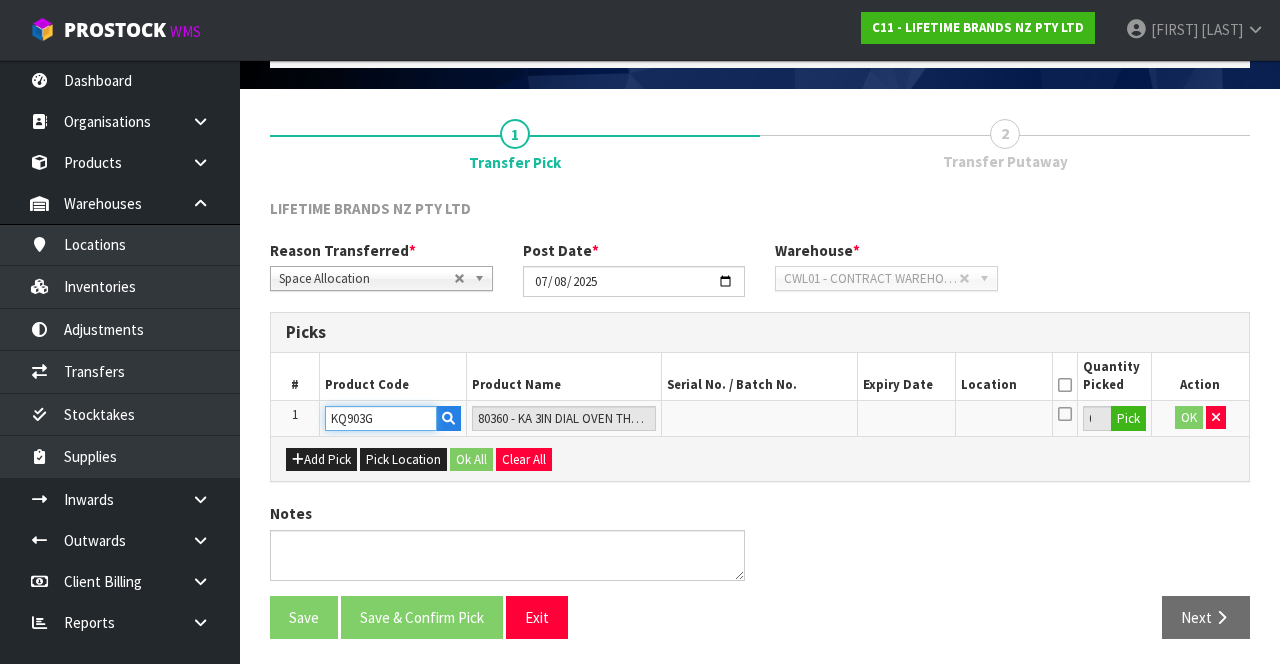 type on "KQ903G" 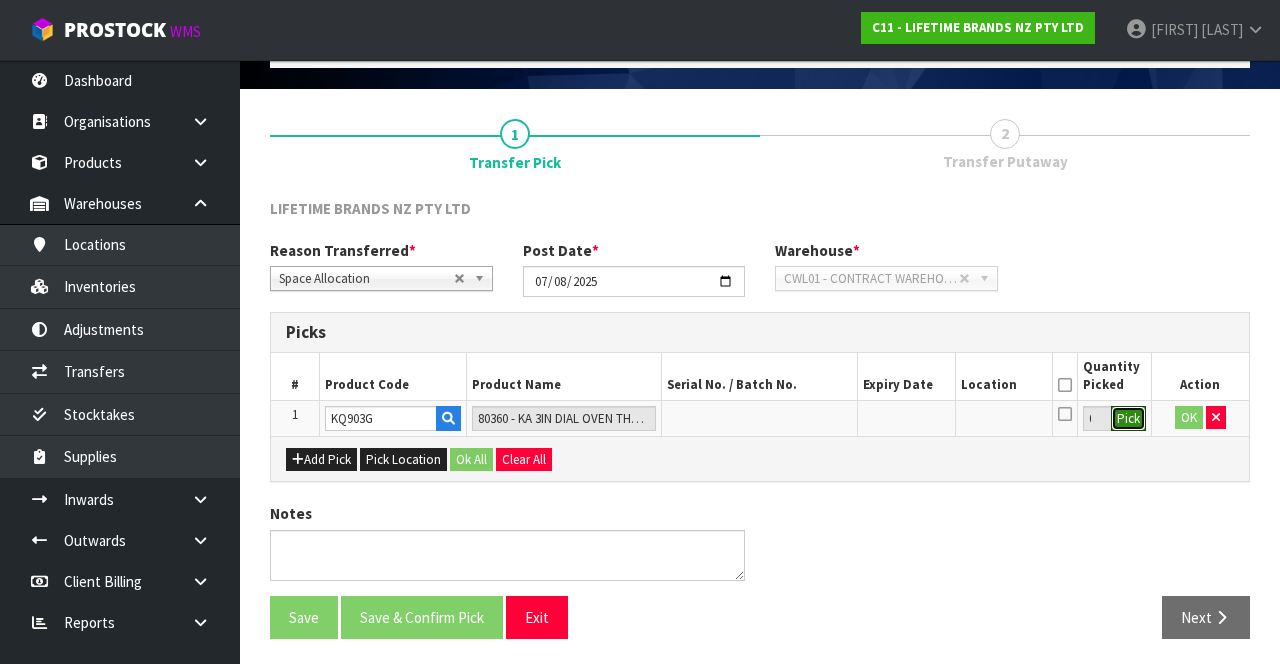 click on "Pick" at bounding box center [1128, 419] 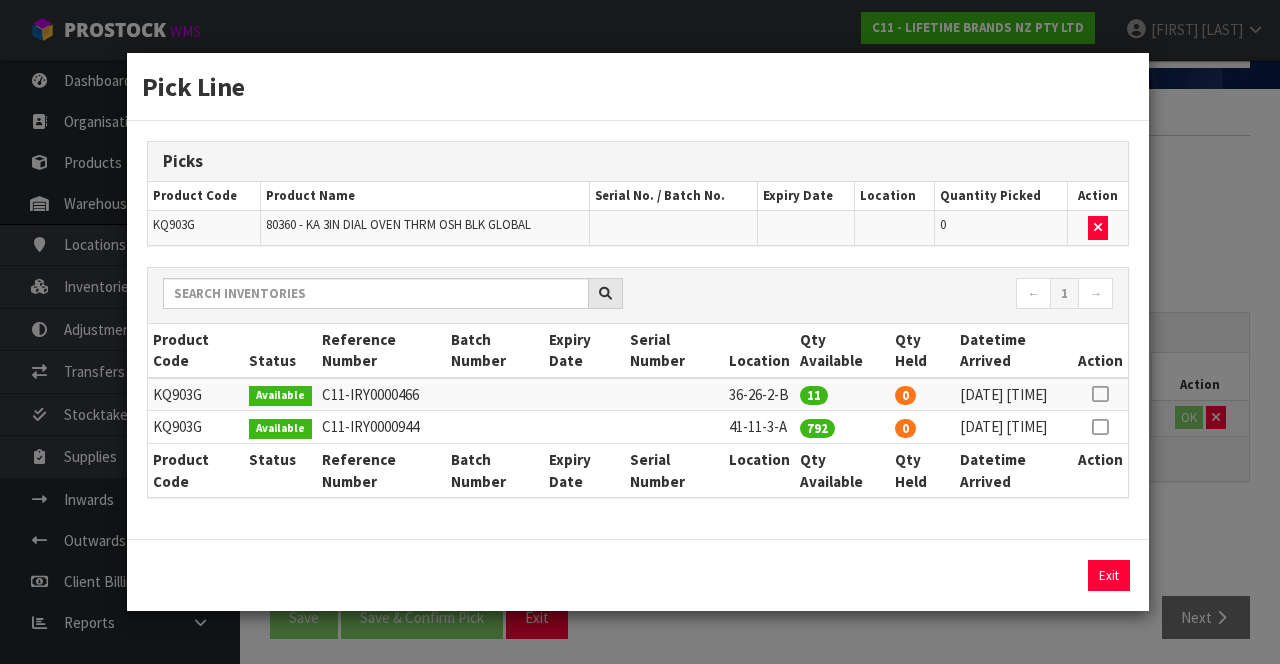 click at bounding box center (1100, 394) 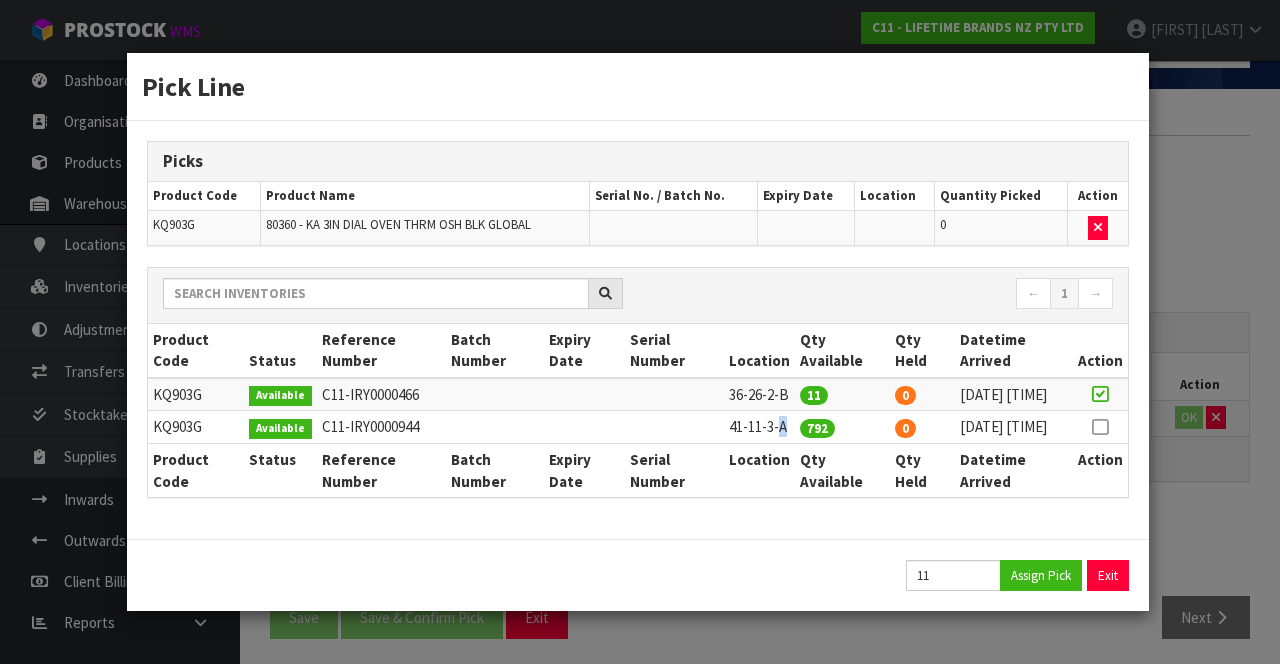 copy on "41-11-3-A" 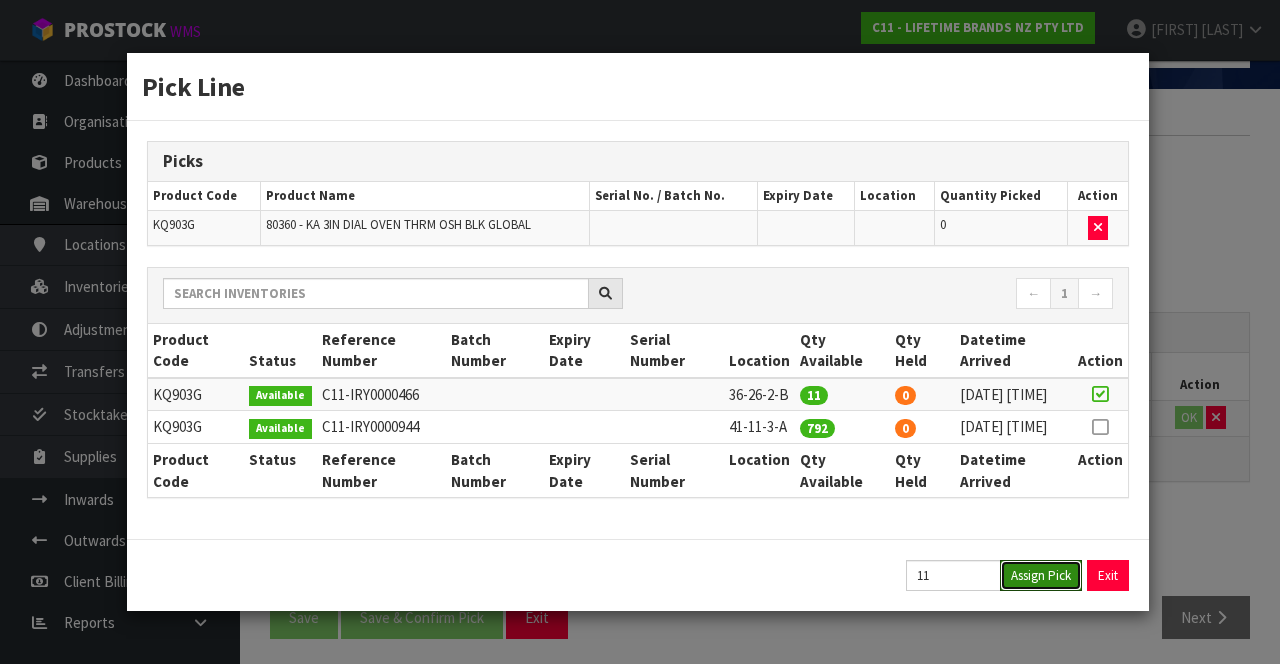 click on "Assign Pick" at bounding box center (1041, 575) 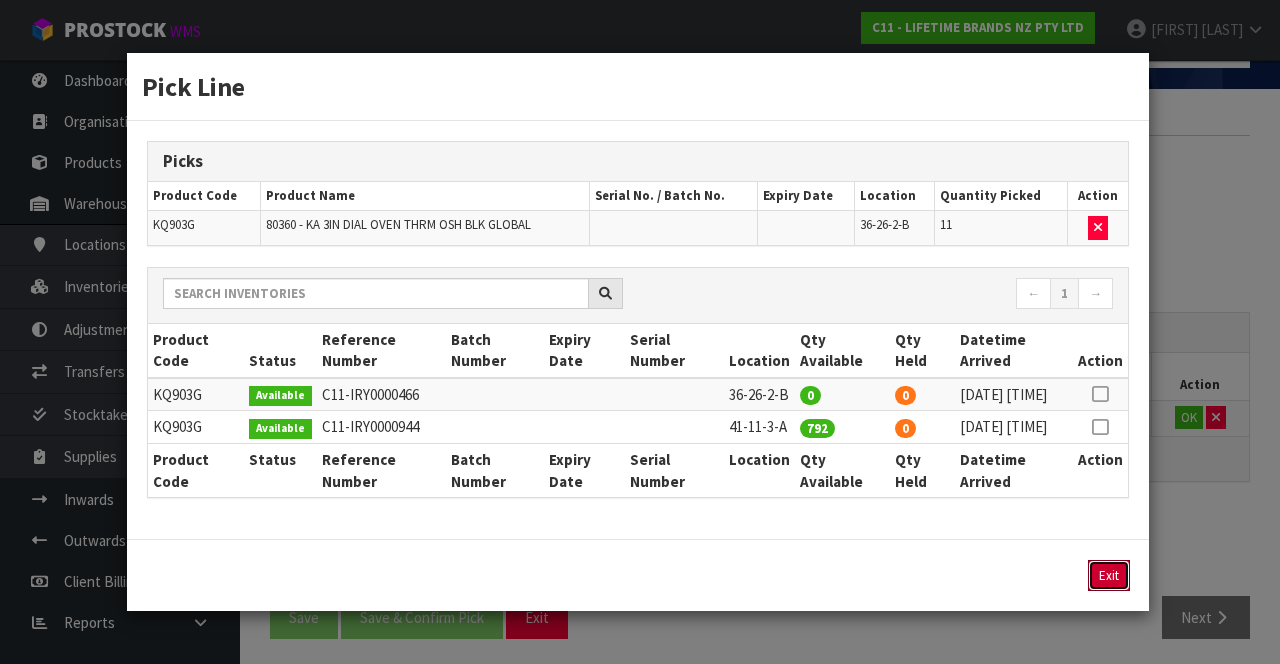 click on "Exit" at bounding box center (1109, 575) 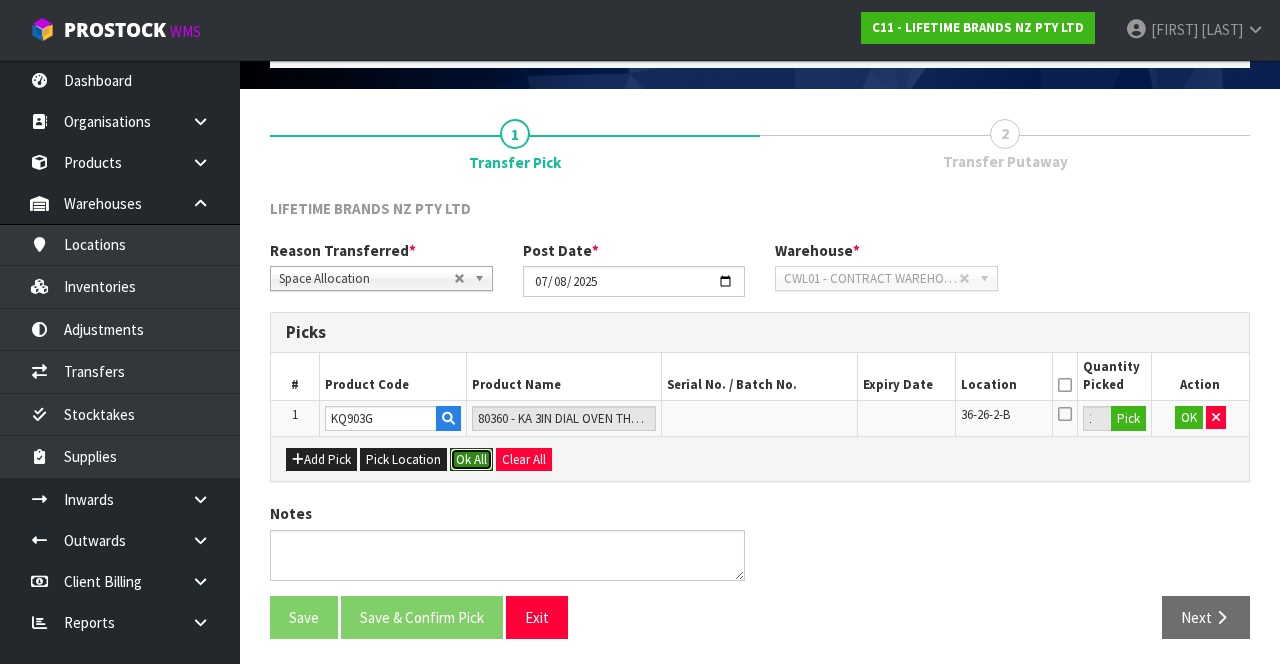 click on "Ok All" at bounding box center (471, 460) 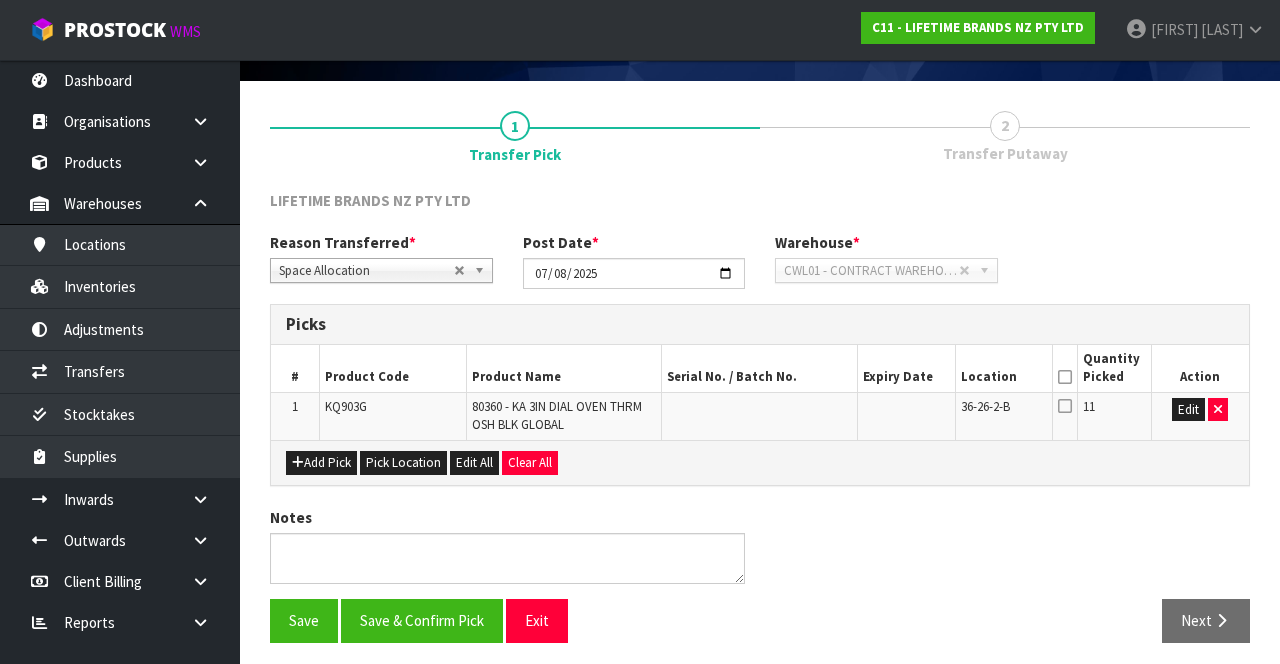 scroll, scrollTop: 126, scrollLeft: 0, axis: vertical 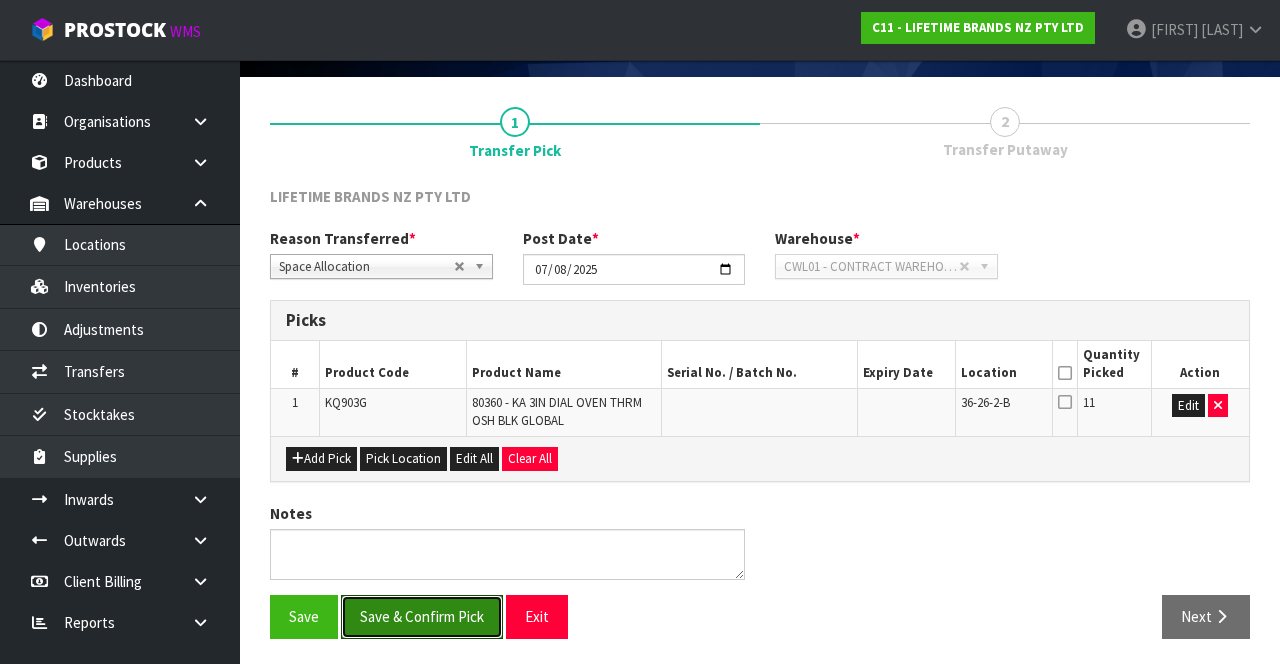 click on "Save & Confirm Pick" at bounding box center [422, 616] 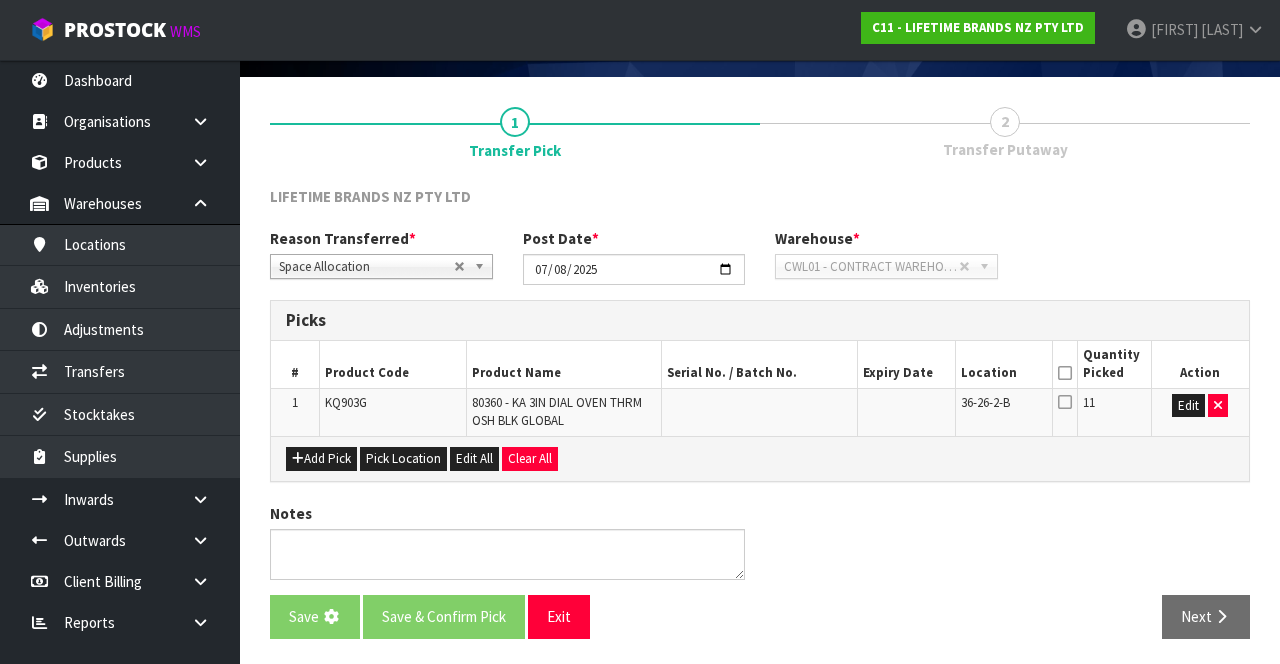 scroll, scrollTop: 0, scrollLeft: 0, axis: both 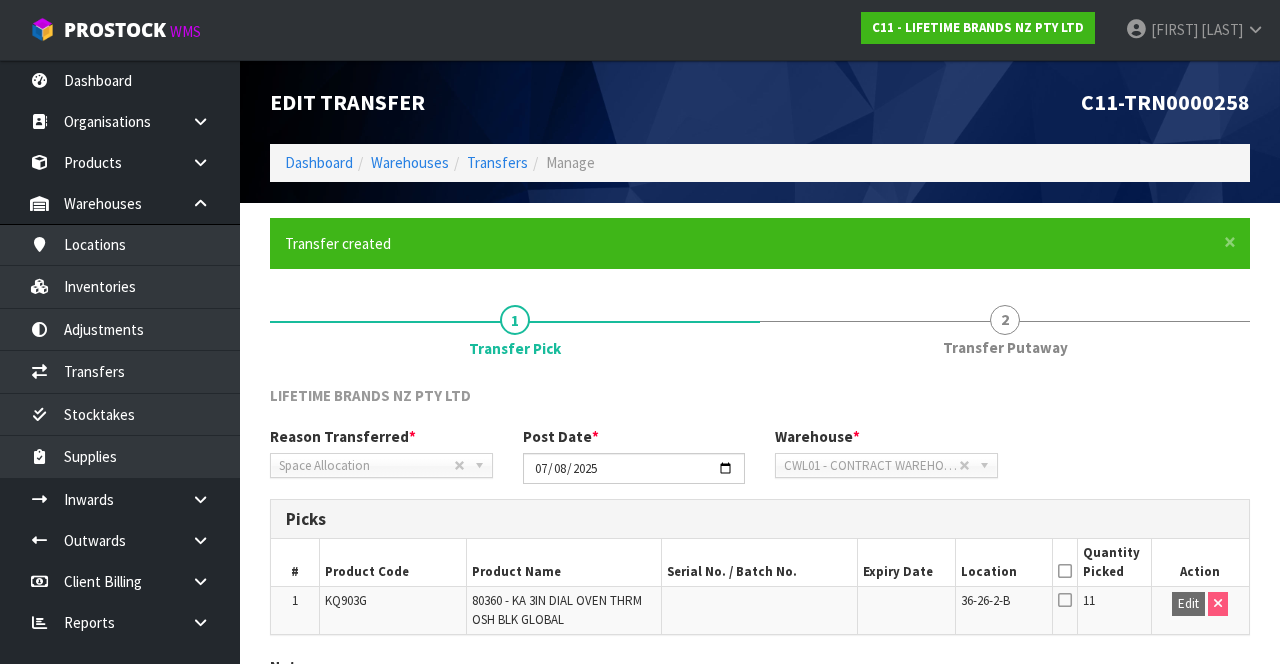 click on "2" at bounding box center [515, 320] 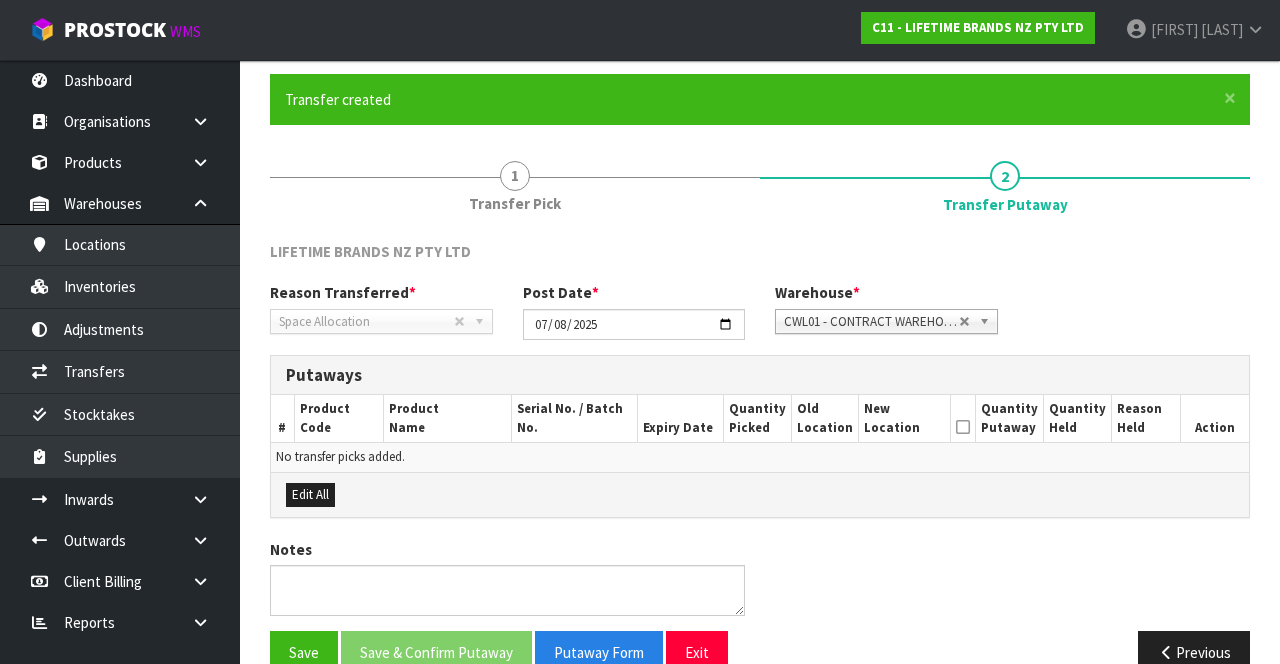 scroll, scrollTop: 180, scrollLeft: 0, axis: vertical 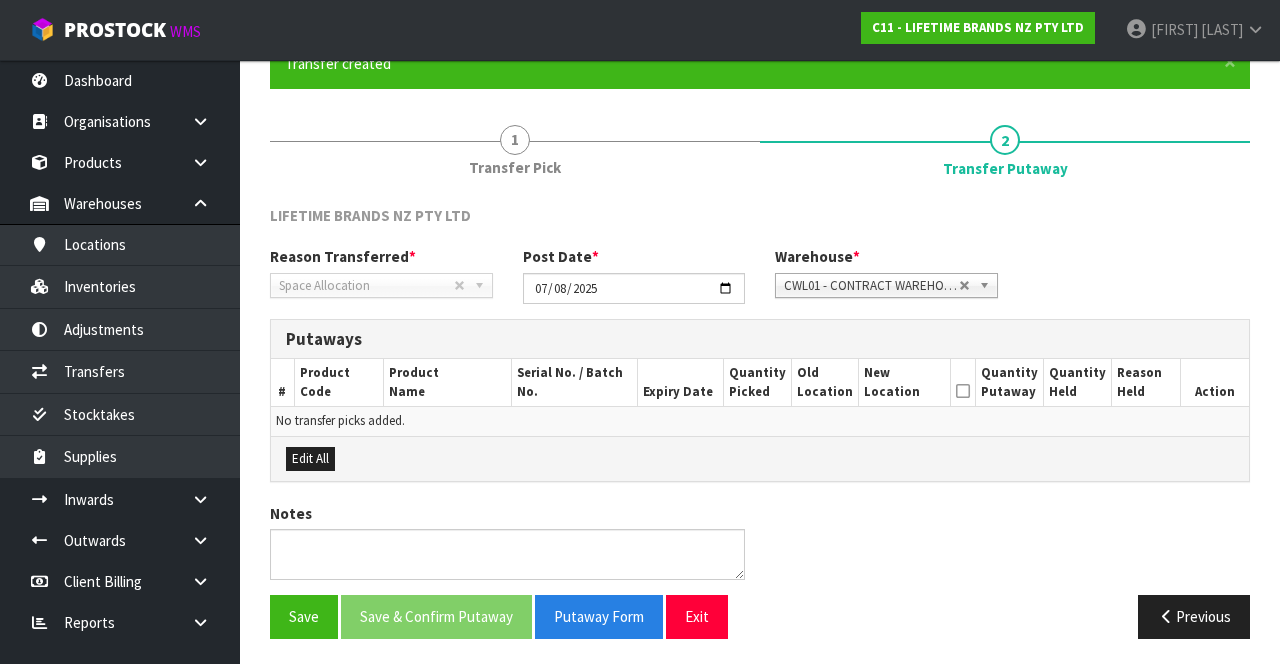 click on "Transfer Pick" at bounding box center [515, 167] 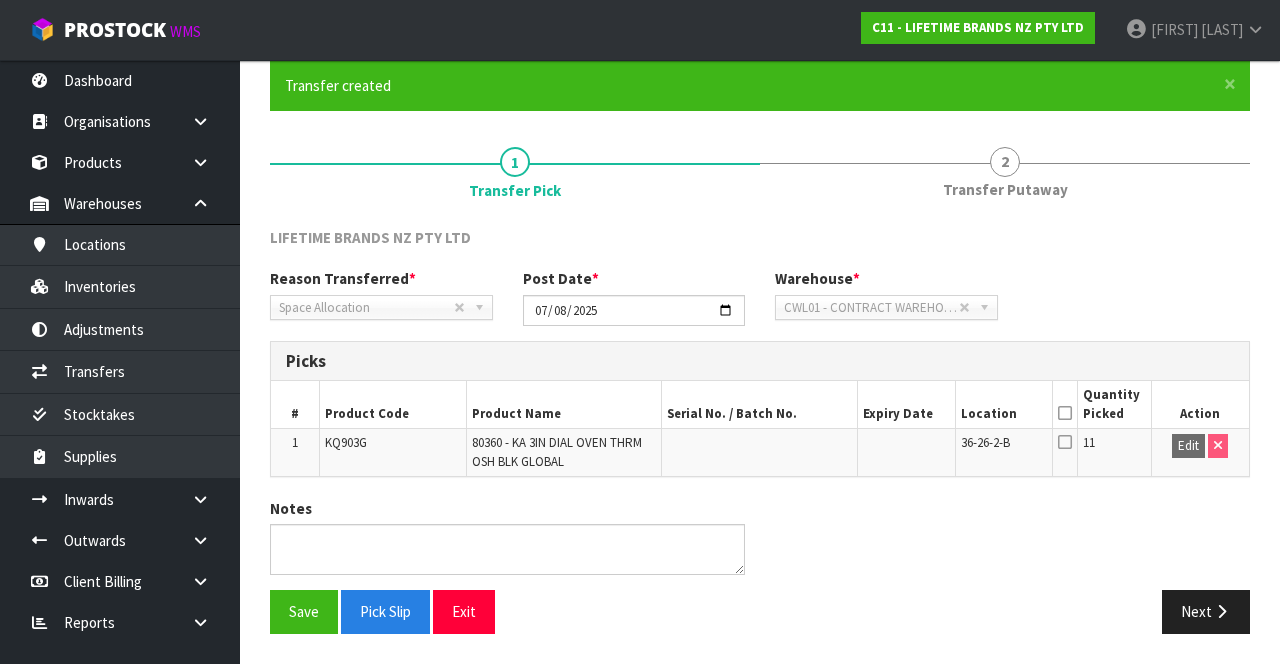 scroll, scrollTop: 155, scrollLeft: 0, axis: vertical 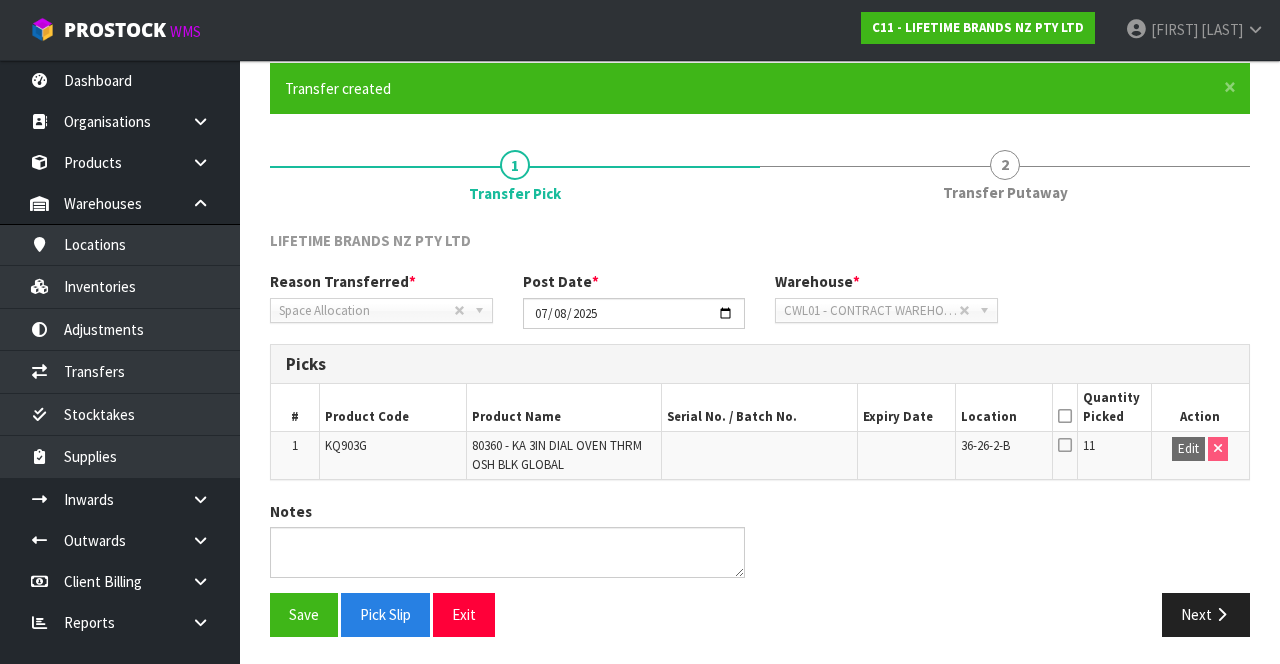 click at bounding box center (1065, 416) 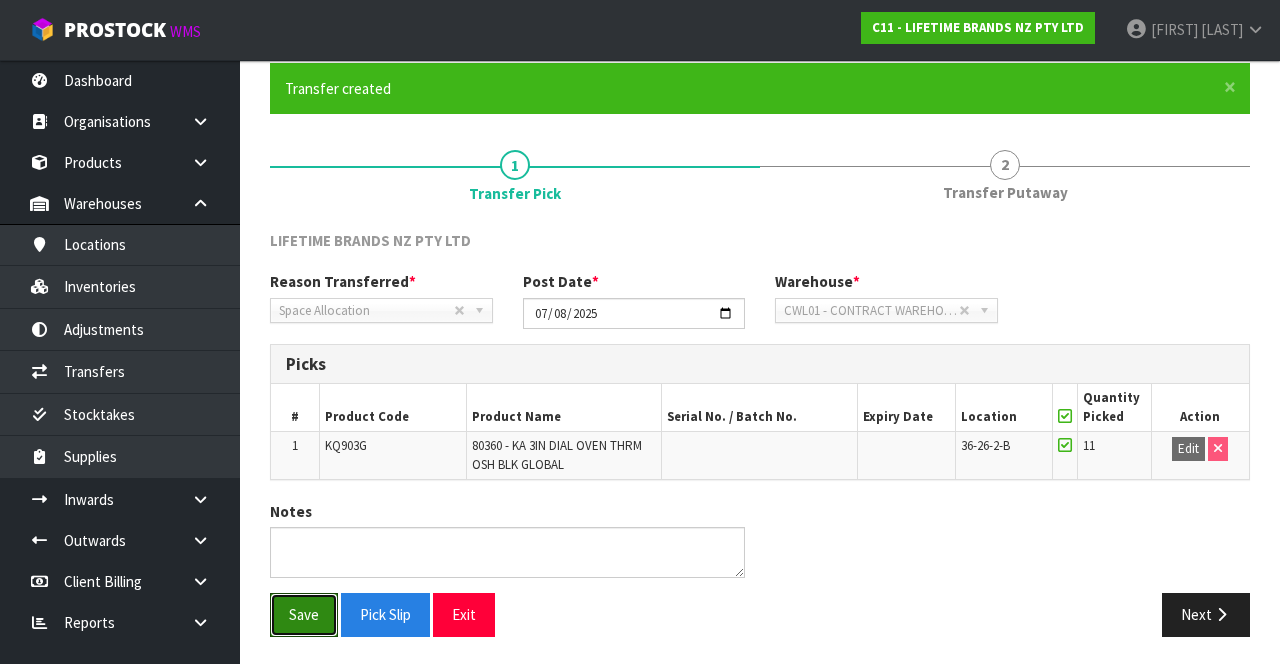 click on "Save" at bounding box center [304, 614] 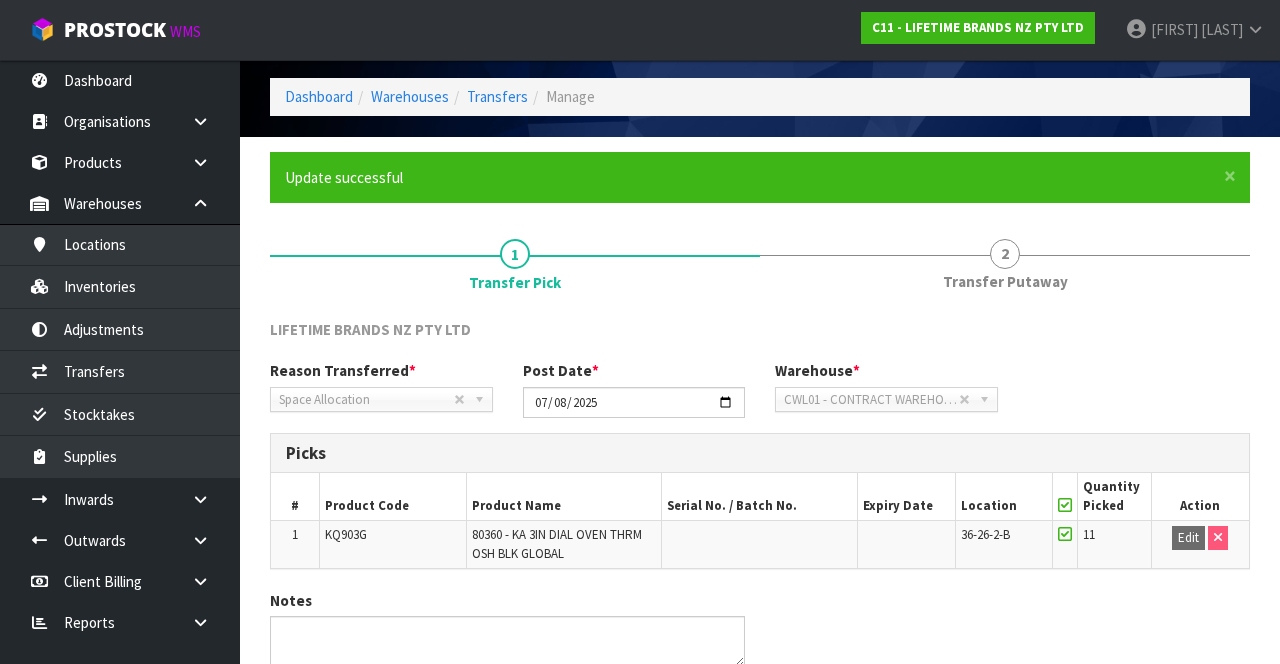 scroll, scrollTop: 155, scrollLeft: 0, axis: vertical 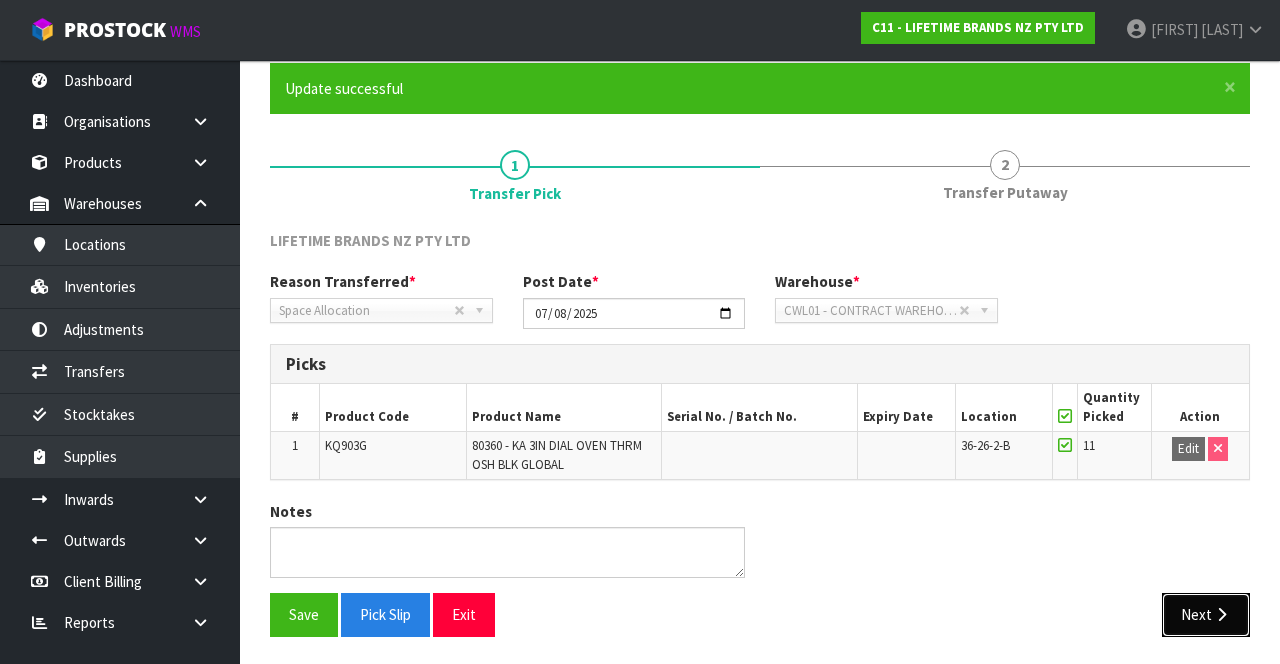 click on "Next" at bounding box center (1206, 614) 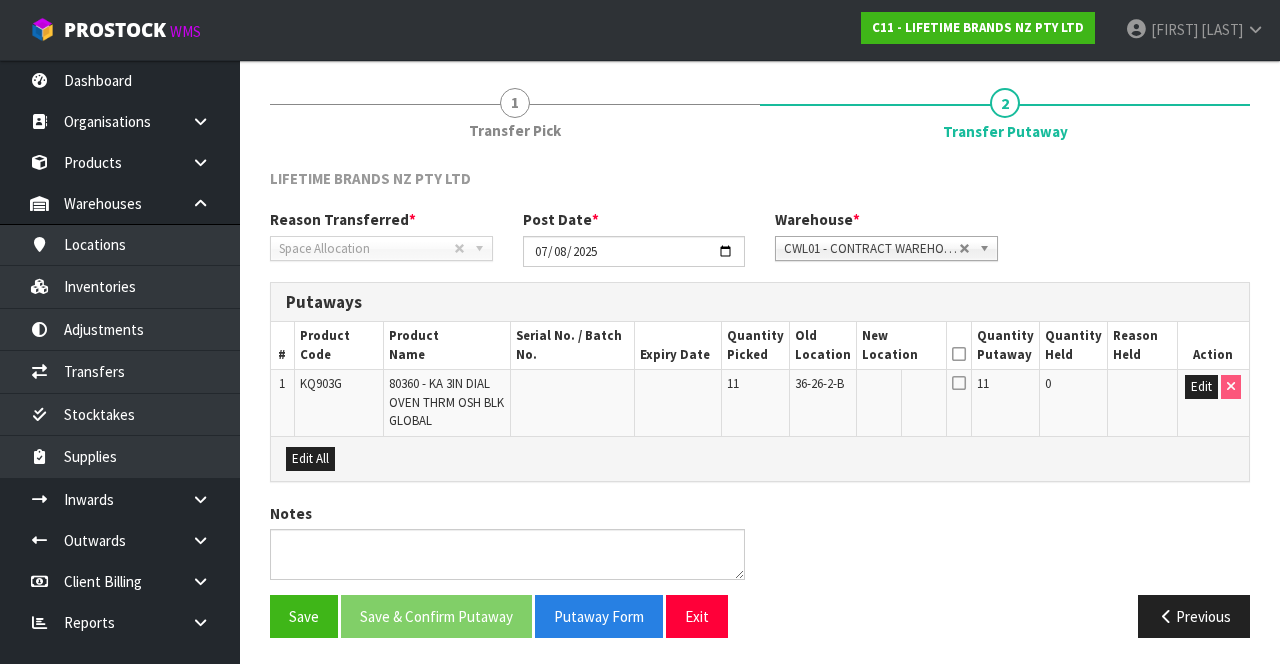 scroll, scrollTop: 215, scrollLeft: 0, axis: vertical 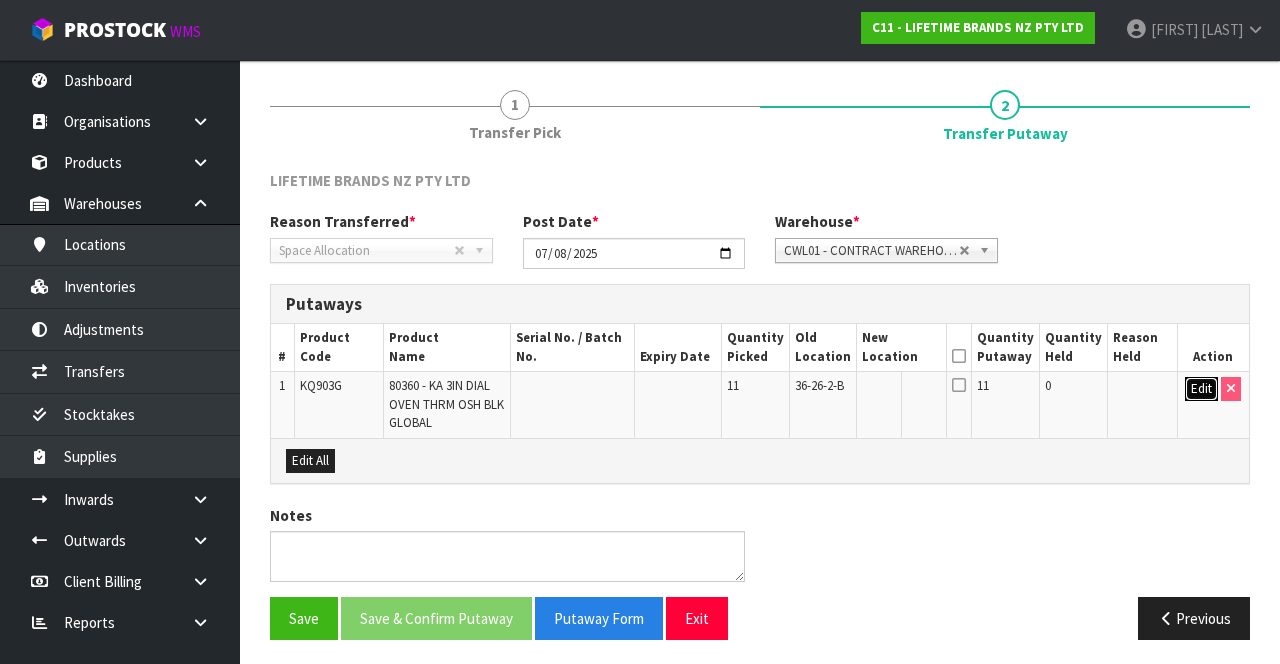 click on "Edit" at bounding box center (1201, 389) 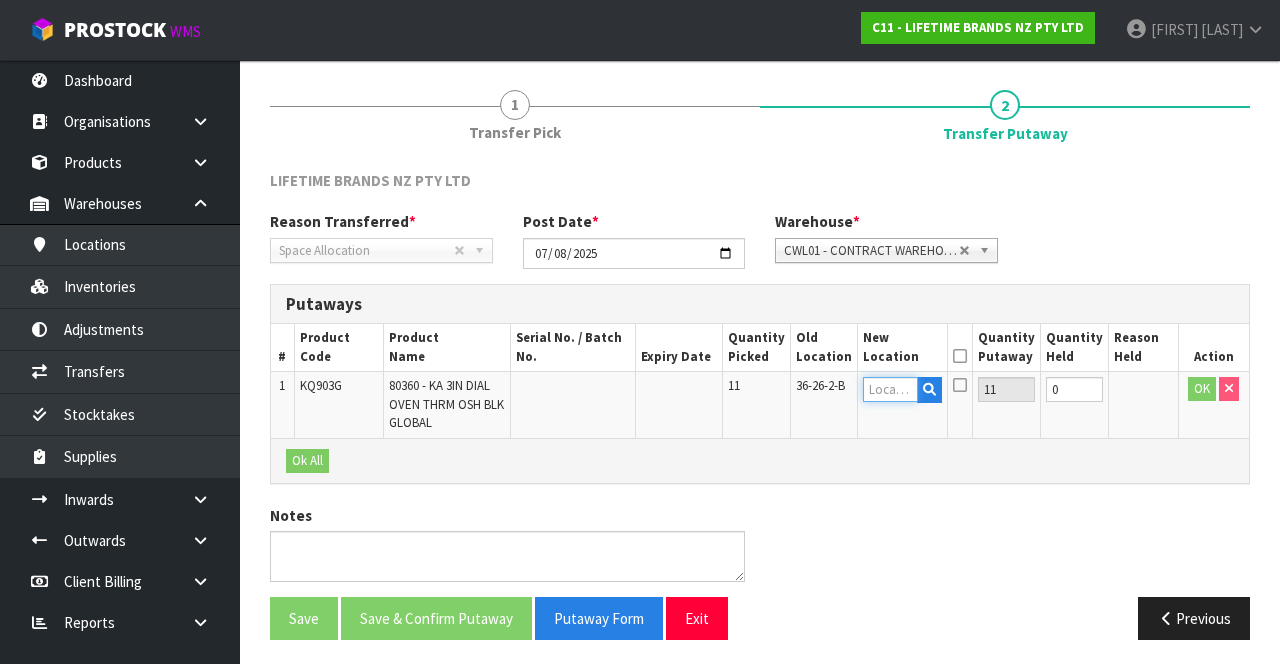 click at bounding box center (891, 389) 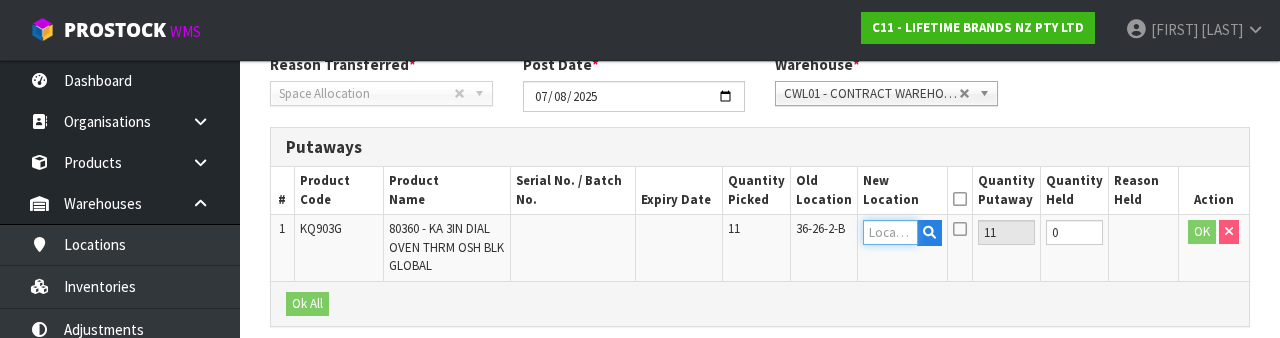scroll, scrollTop: 422, scrollLeft: 0, axis: vertical 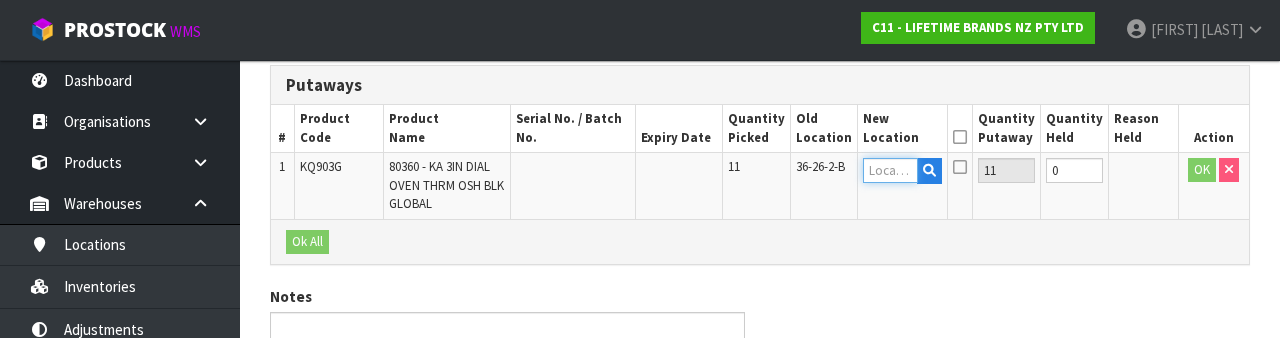 paste on "41-11-3-A" 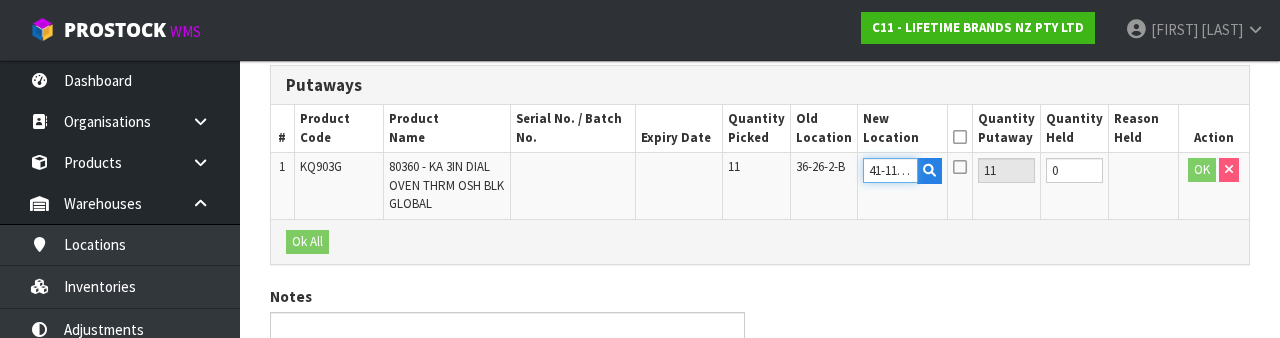 scroll, scrollTop: 0, scrollLeft: 14, axis: horizontal 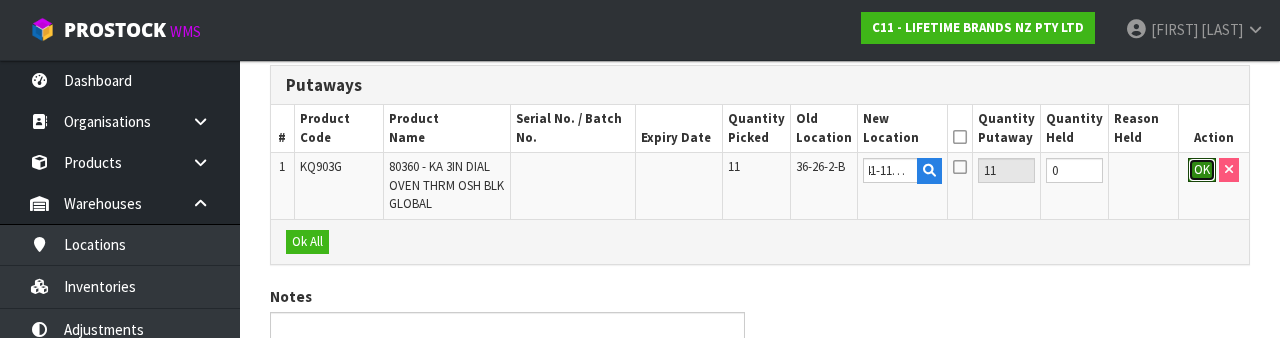 click on "OK" at bounding box center [1202, 170] 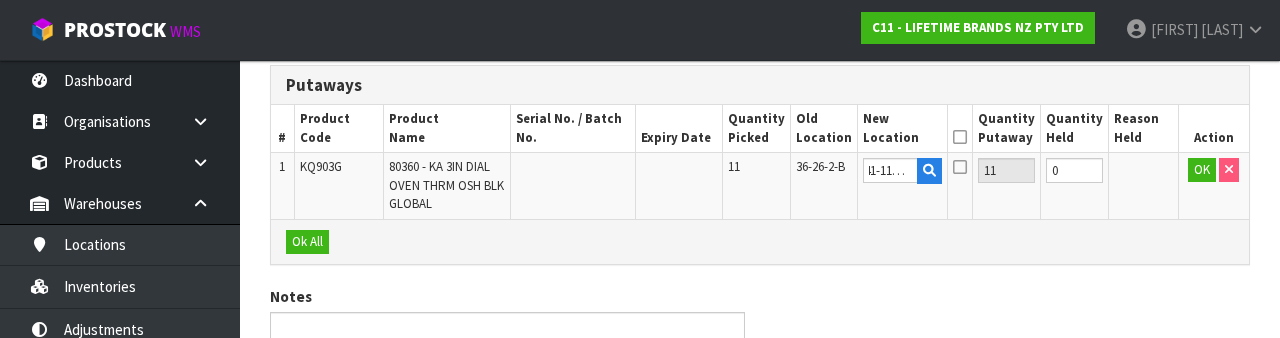 scroll, scrollTop: 0, scrollLeft: 0, axis: both 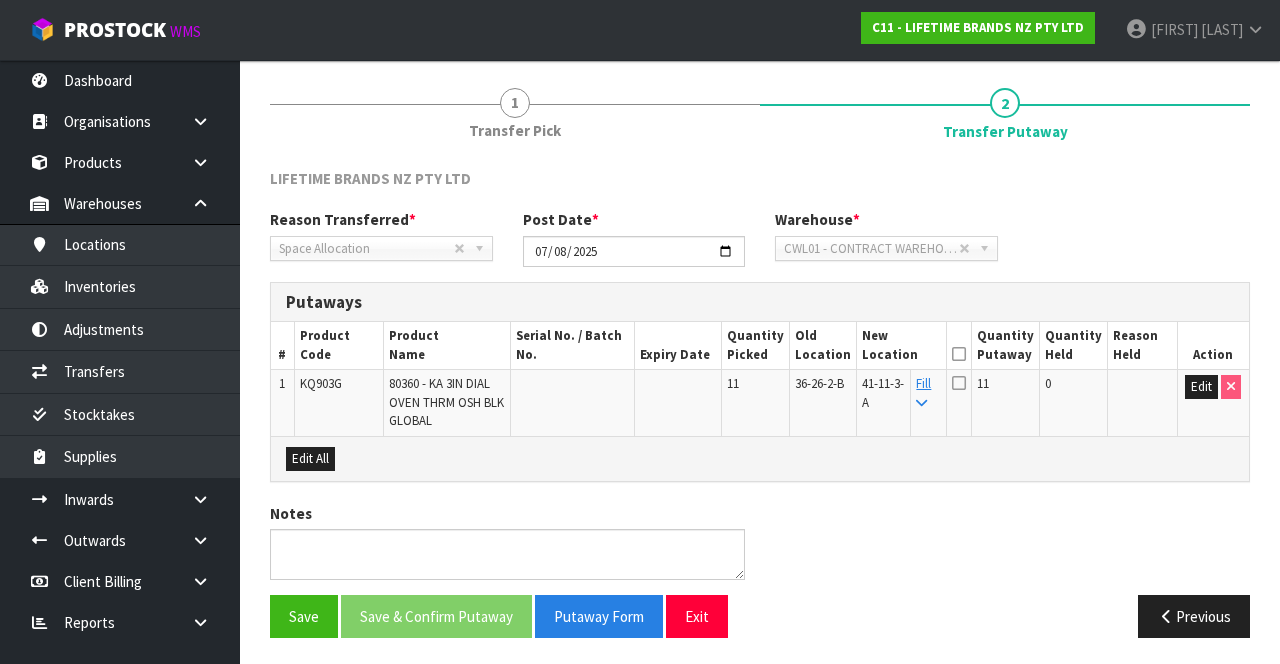 click at bounding box center [959, 354] 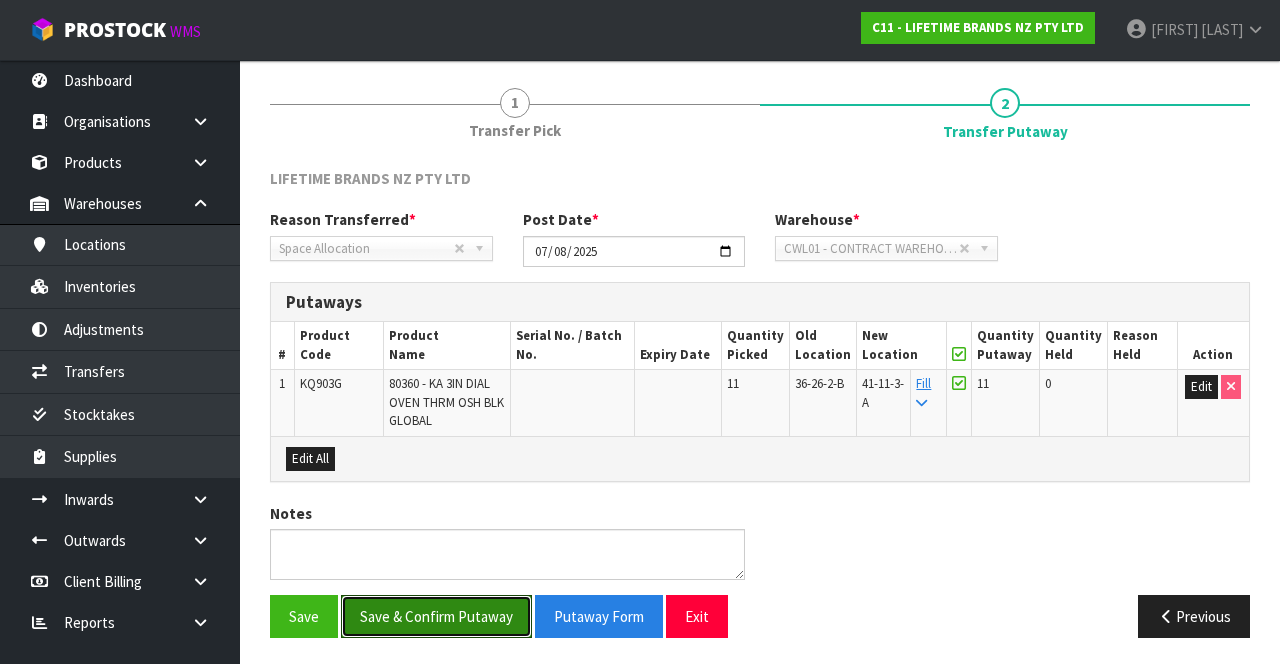 click on "Save & Confirm Putaway" at bounding box center [436, 616] 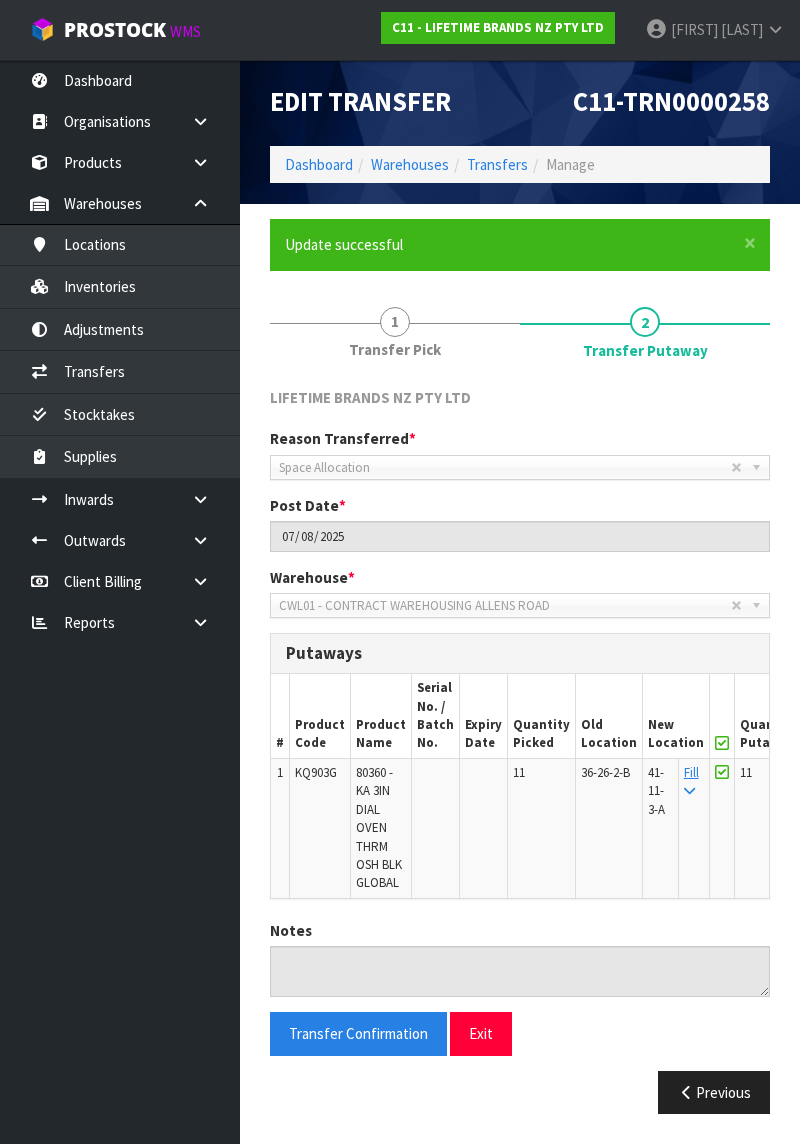 scroll, scrollTop: 18, scrollLeft: 0, axis: vertical 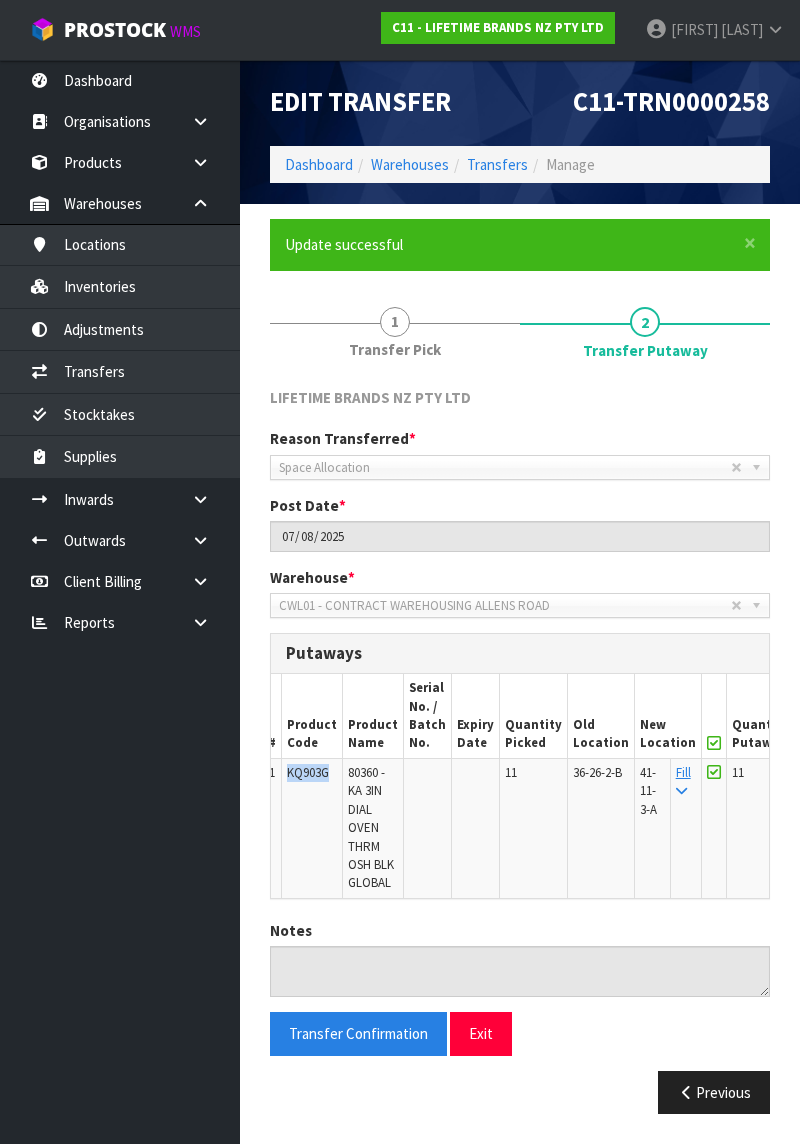 copy on "KQ903G" 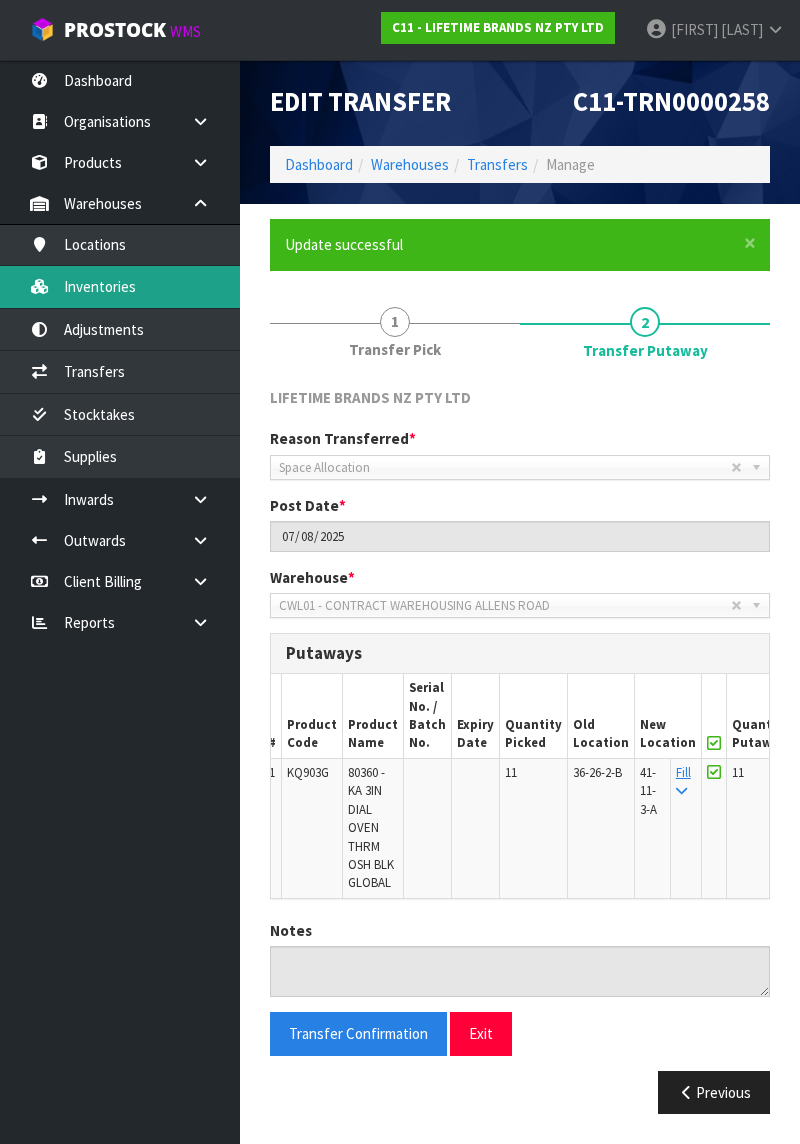 click on "Inventories" at bounding box center [120, 286] 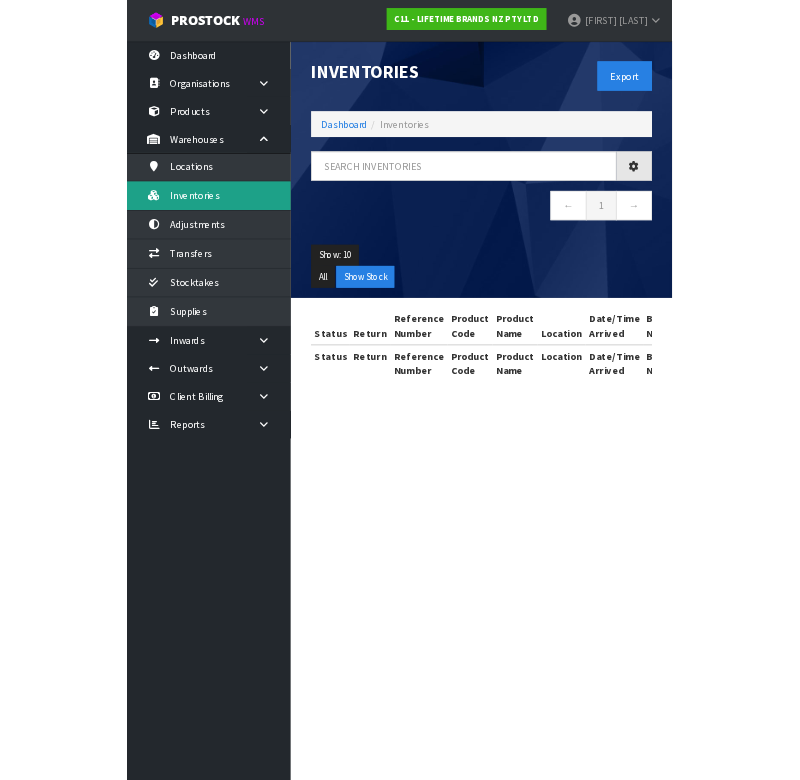 scroll, scrollTop: 0, scrollLeft: 0, axis: both 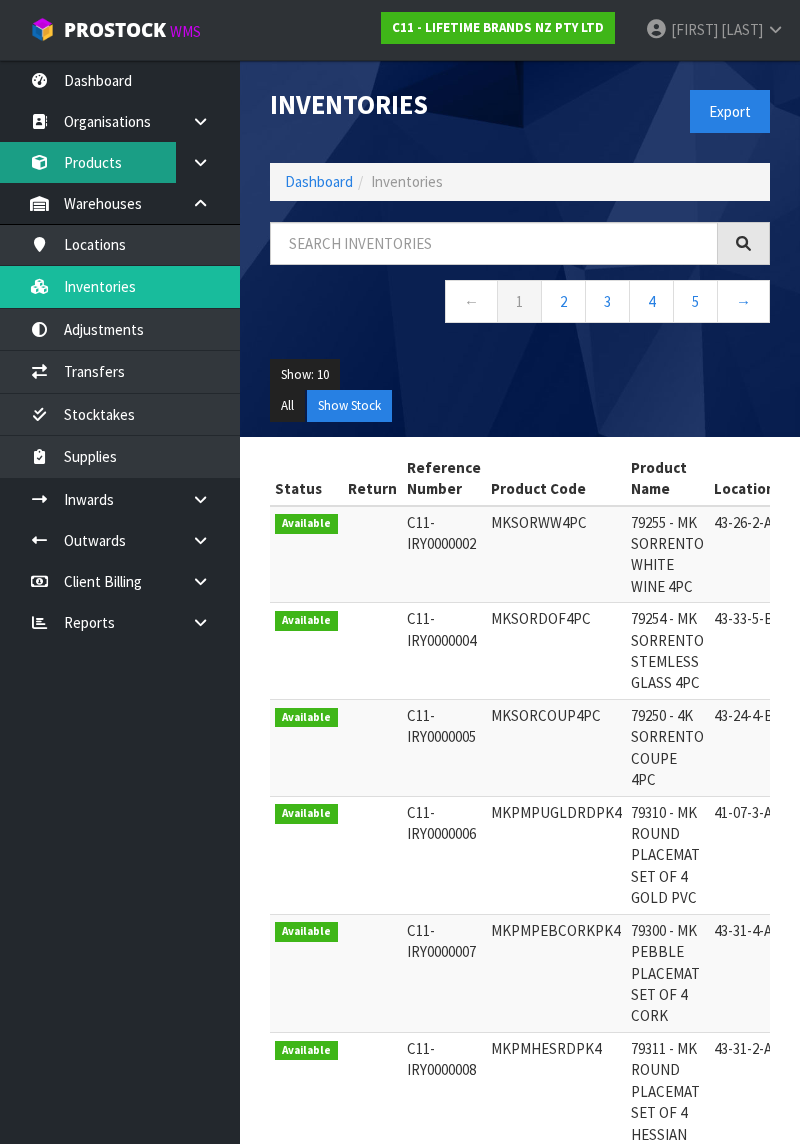 click on "Products" at bounding box center (120, 162) 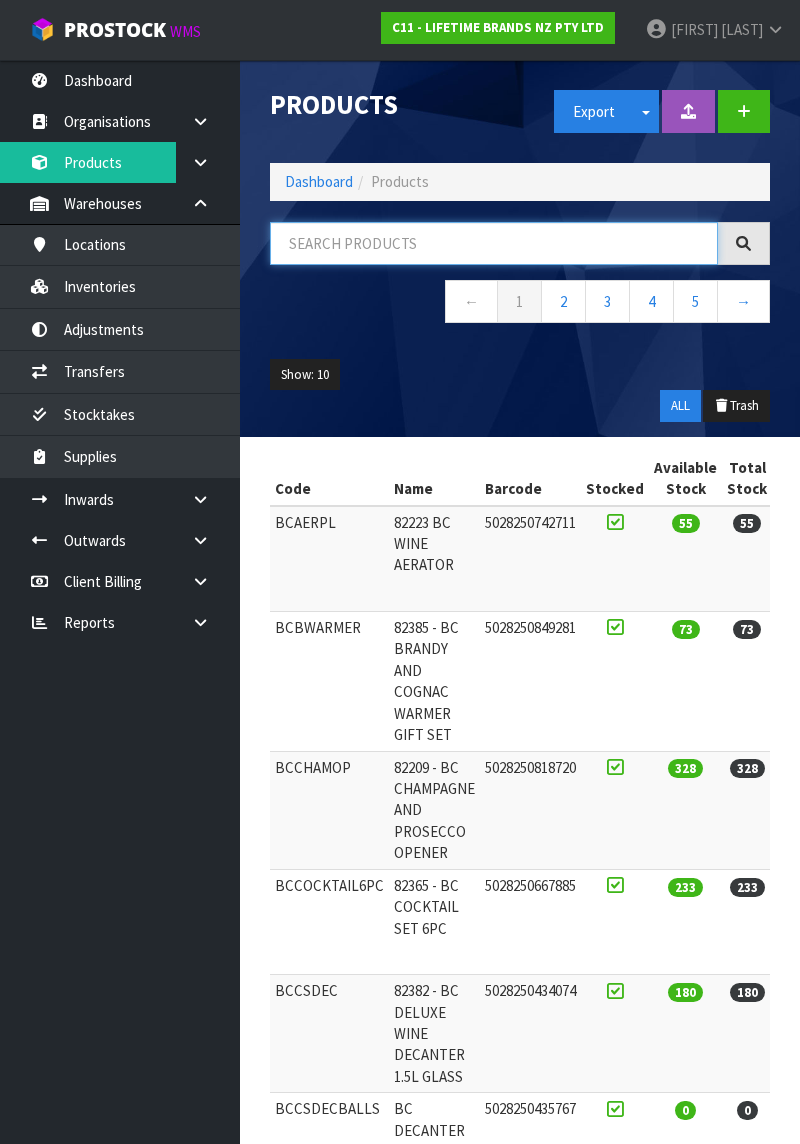 click at bounding box center (494, 243) 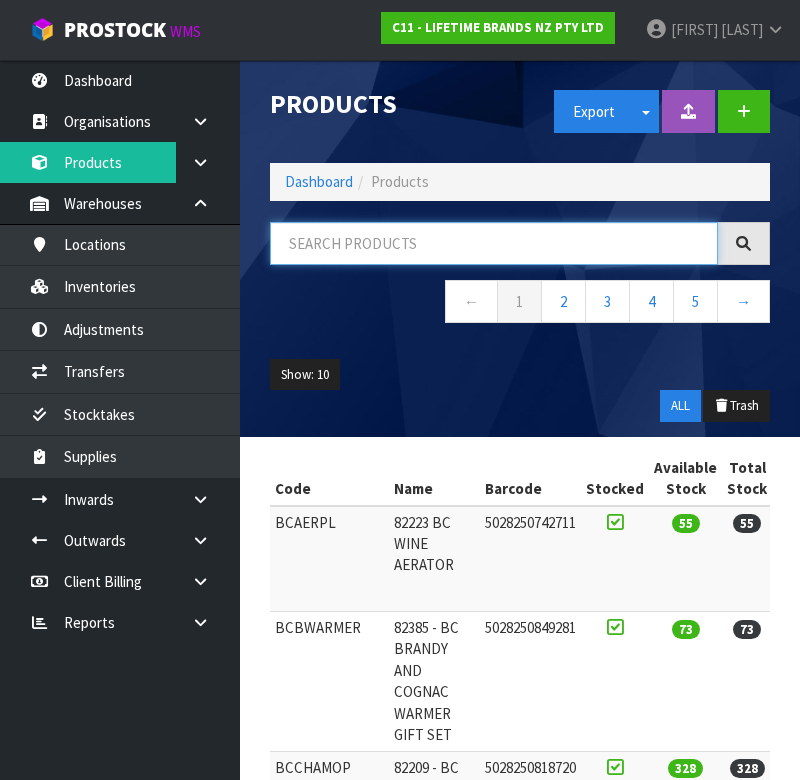 paste on "KQ903G" 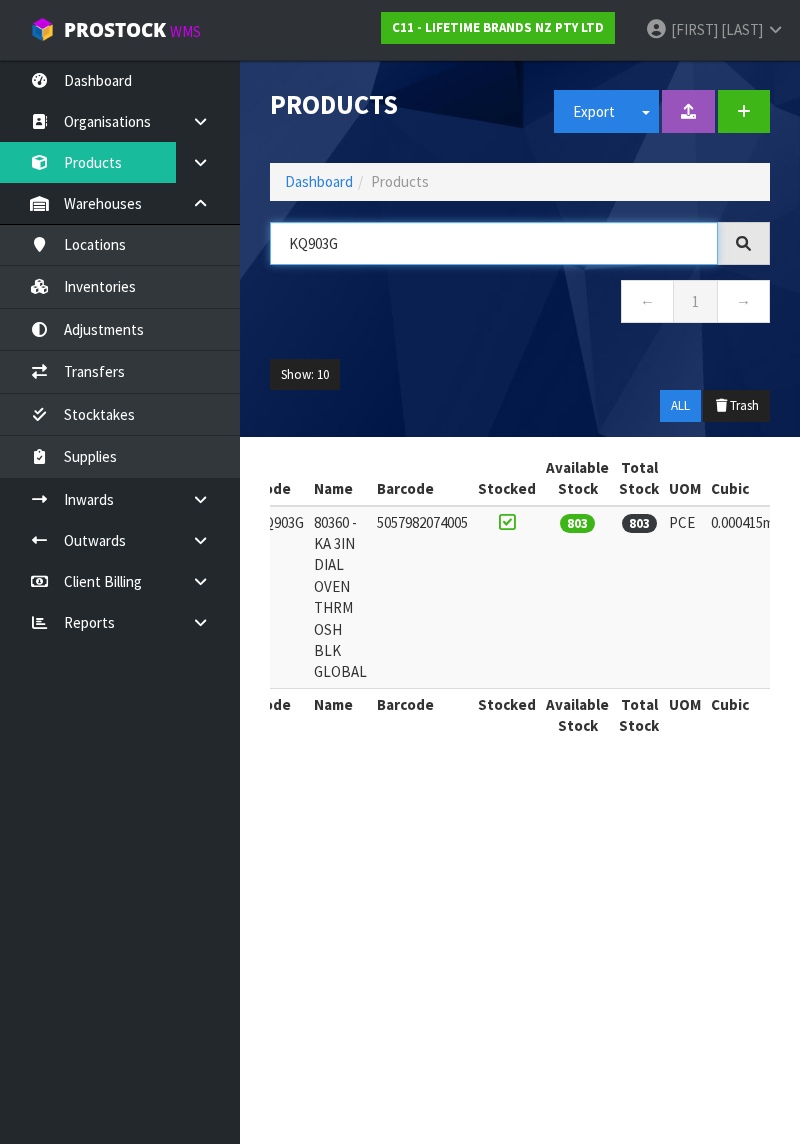 scroll, scrollTop: 0, scrollLeft: 0, axis: both 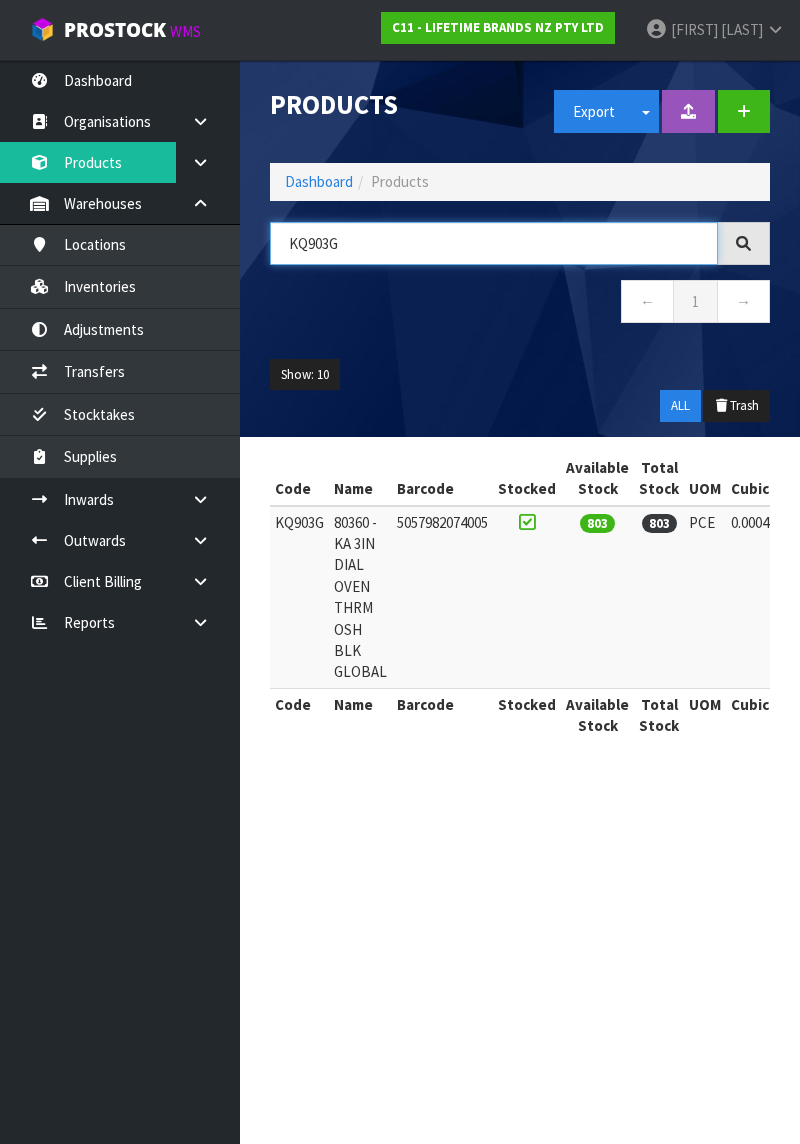 type on "KQ903G" 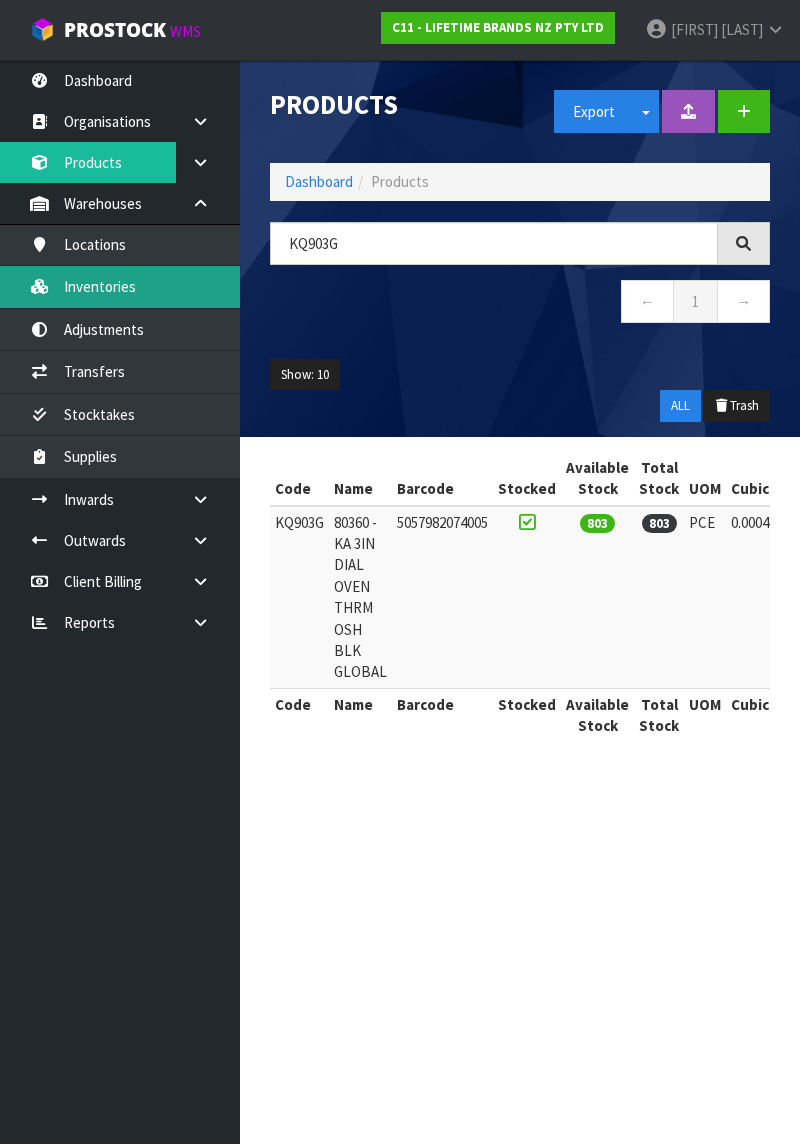 click on "Inventories" at bounding box center (120, 286) 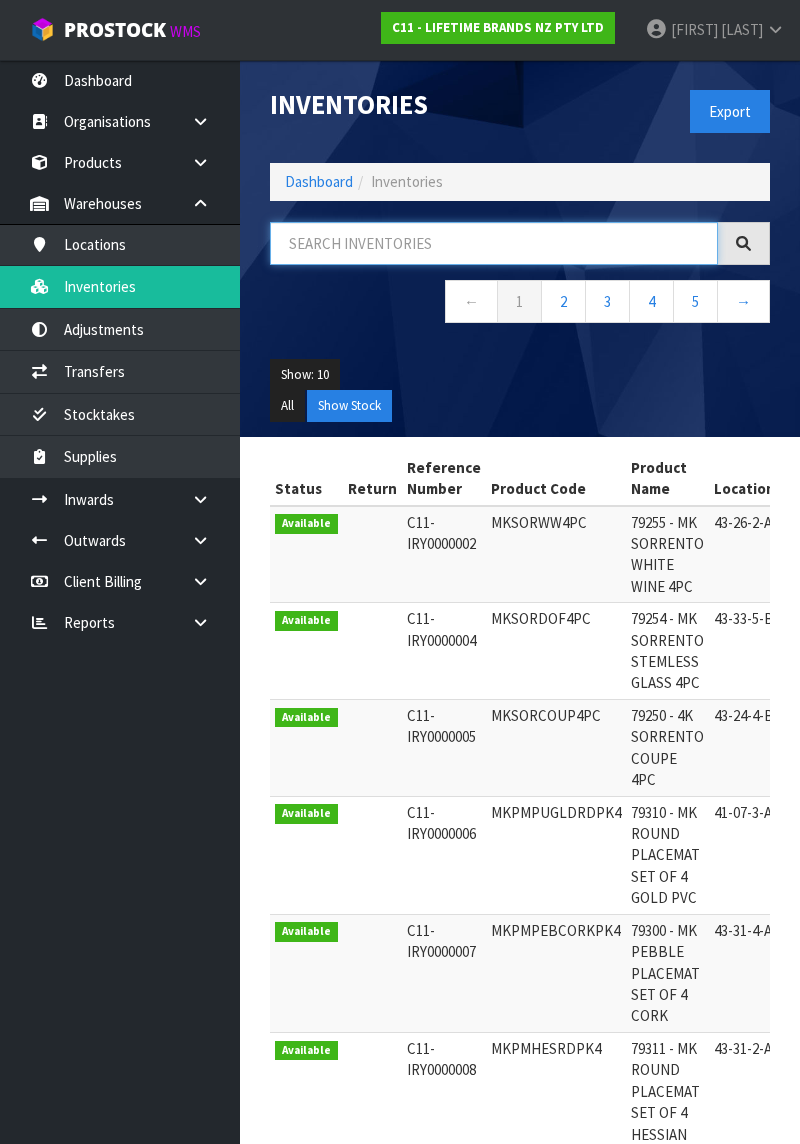 paste on "KQ903G" 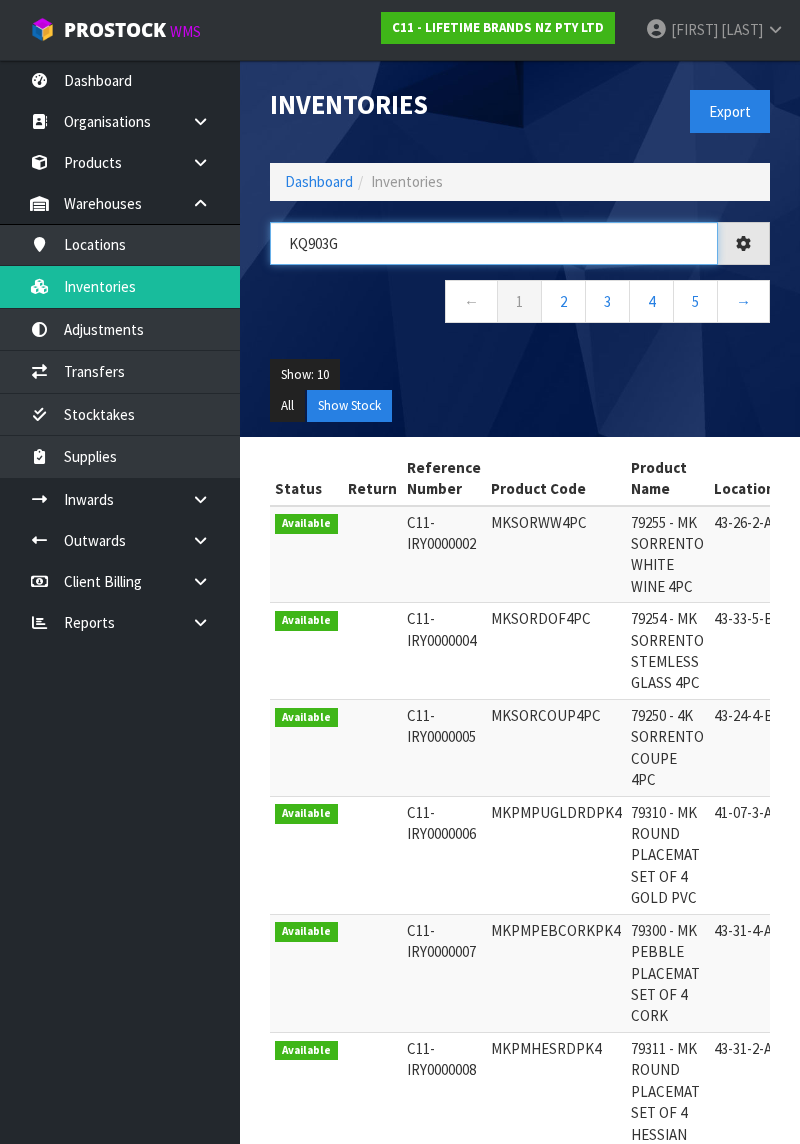 type on "KQ903G" 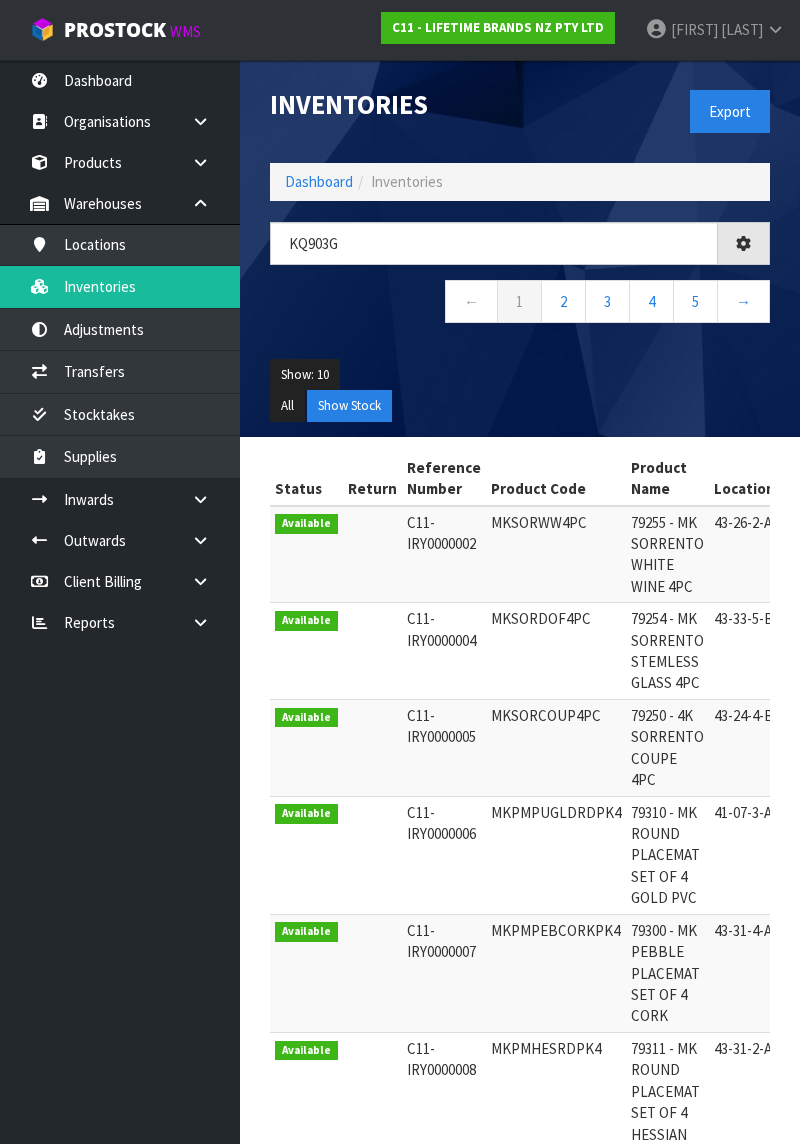 click at bounding box center [744, 243] 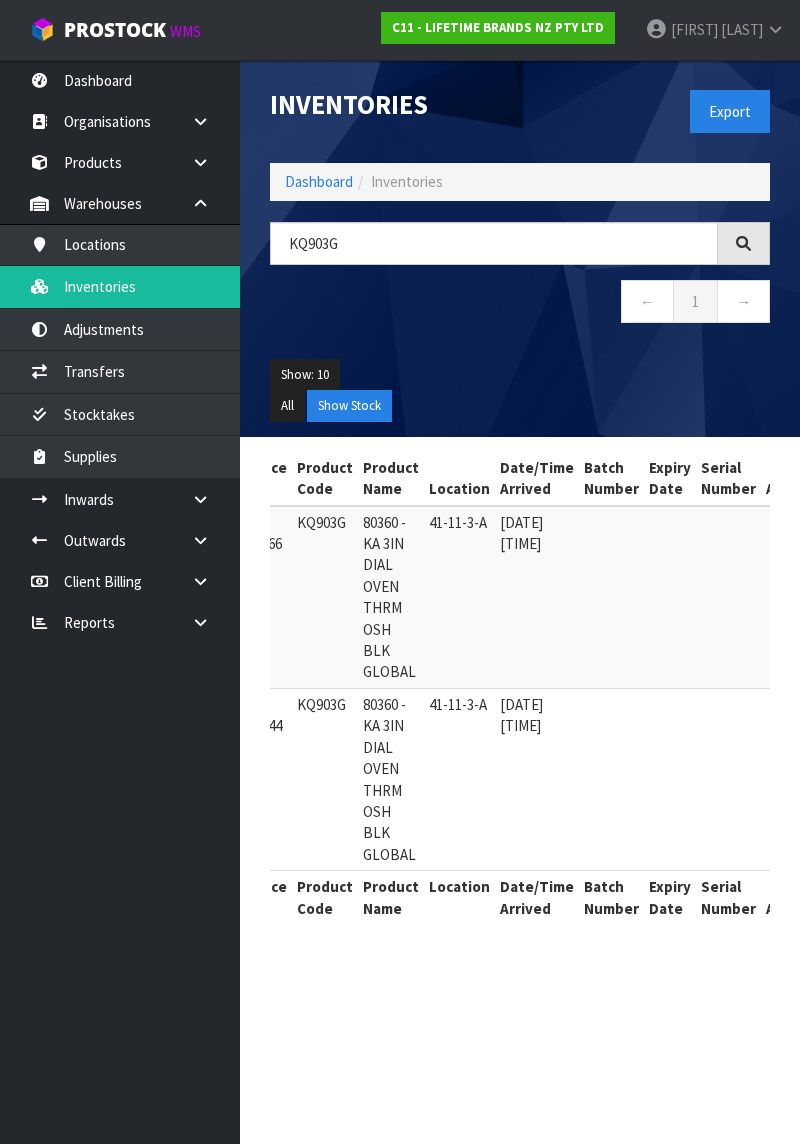 scroll, scrollTop: 0, scrollLeft: 191, axis: horizontal 